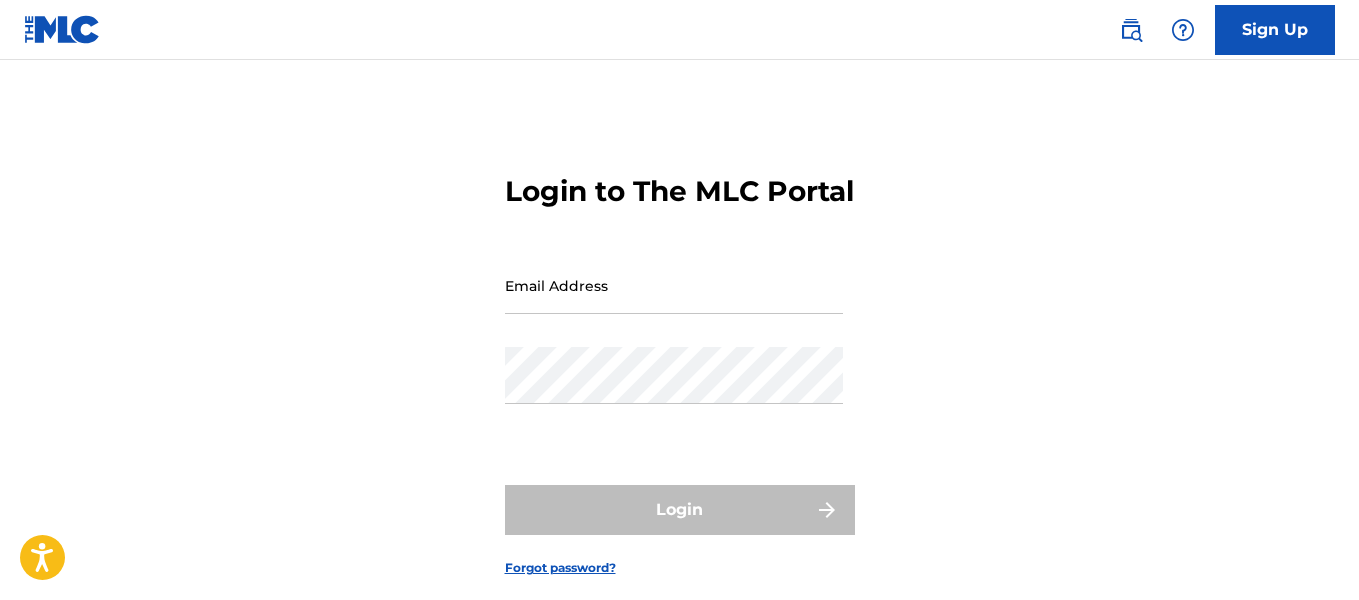 scroll, scrollTop: 0, scrollLeft: 0, axis: both 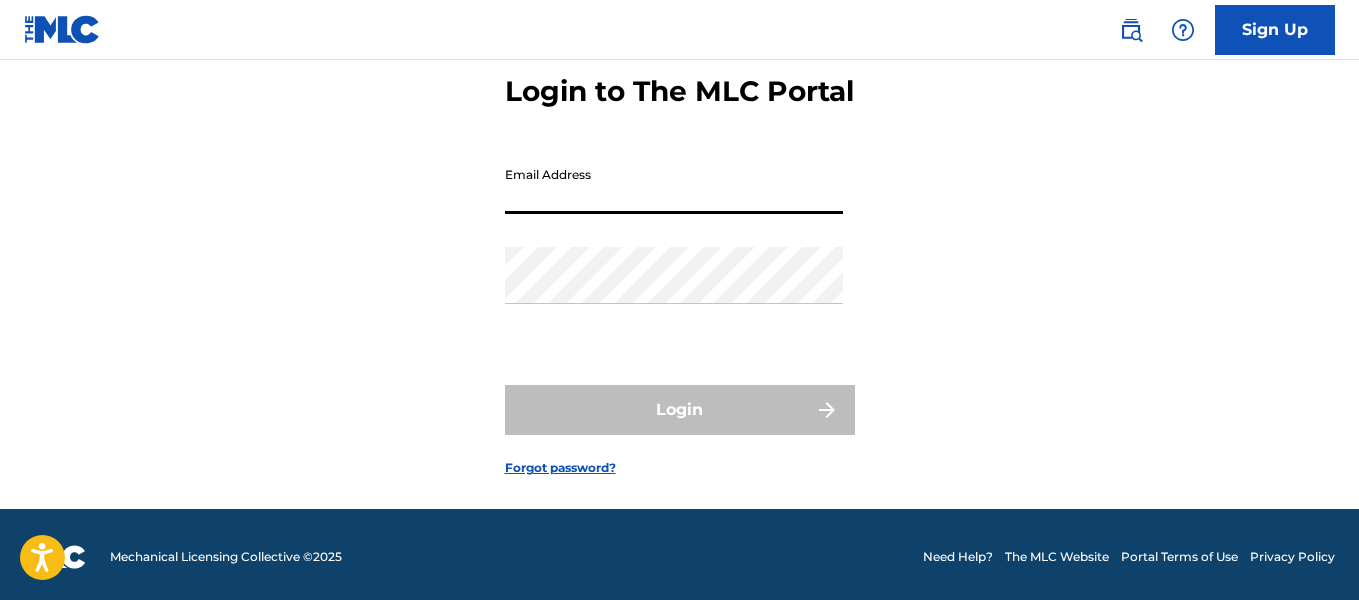 click on "Email Address" at bounding box center [674, 185] 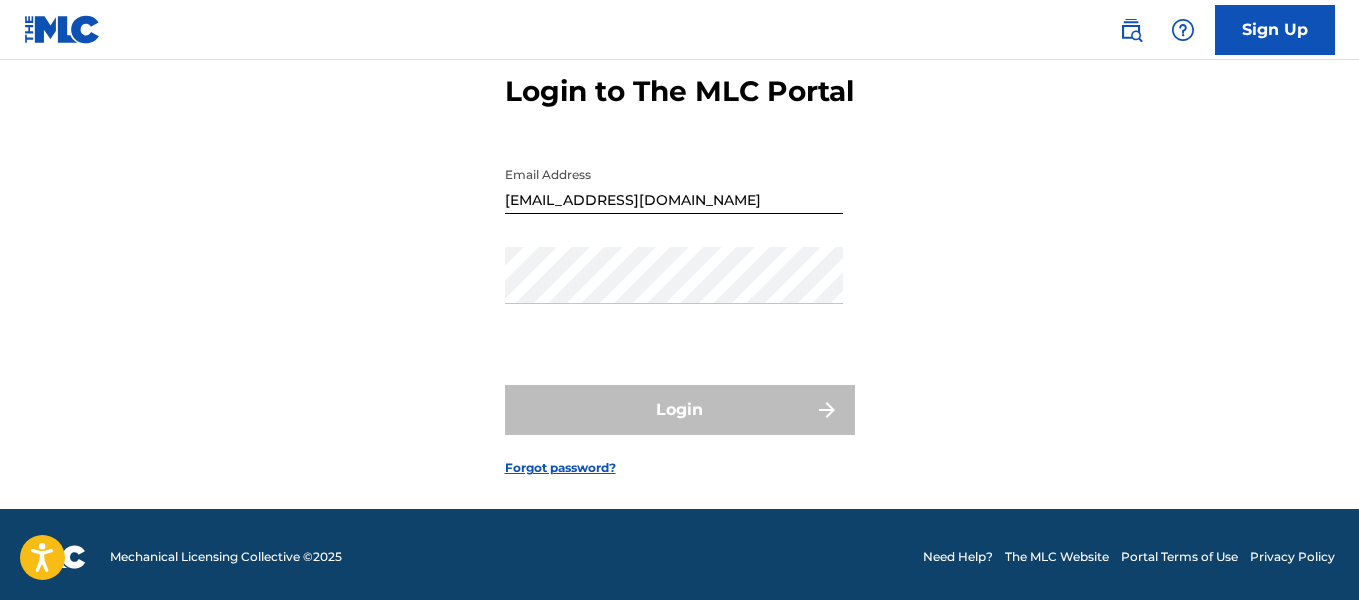 click on "Sign Up" at bounding box center [1275, 30] 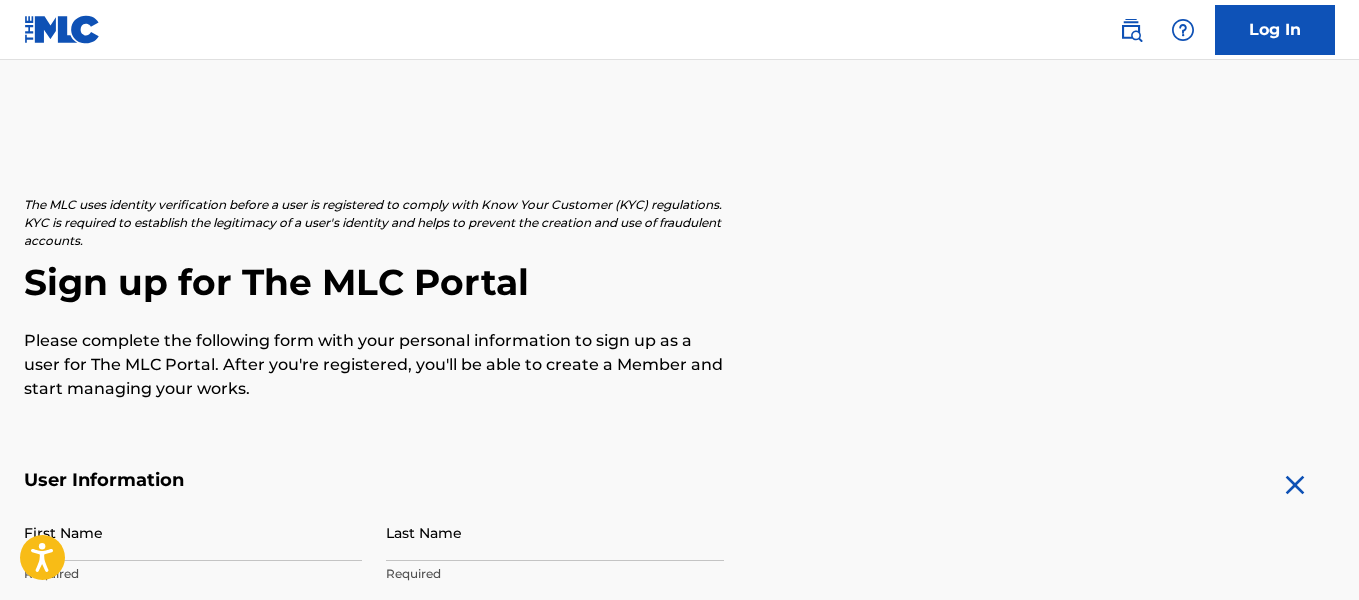 scroll, scrollTop: 200, scrollLeft: 0, axis: vertical 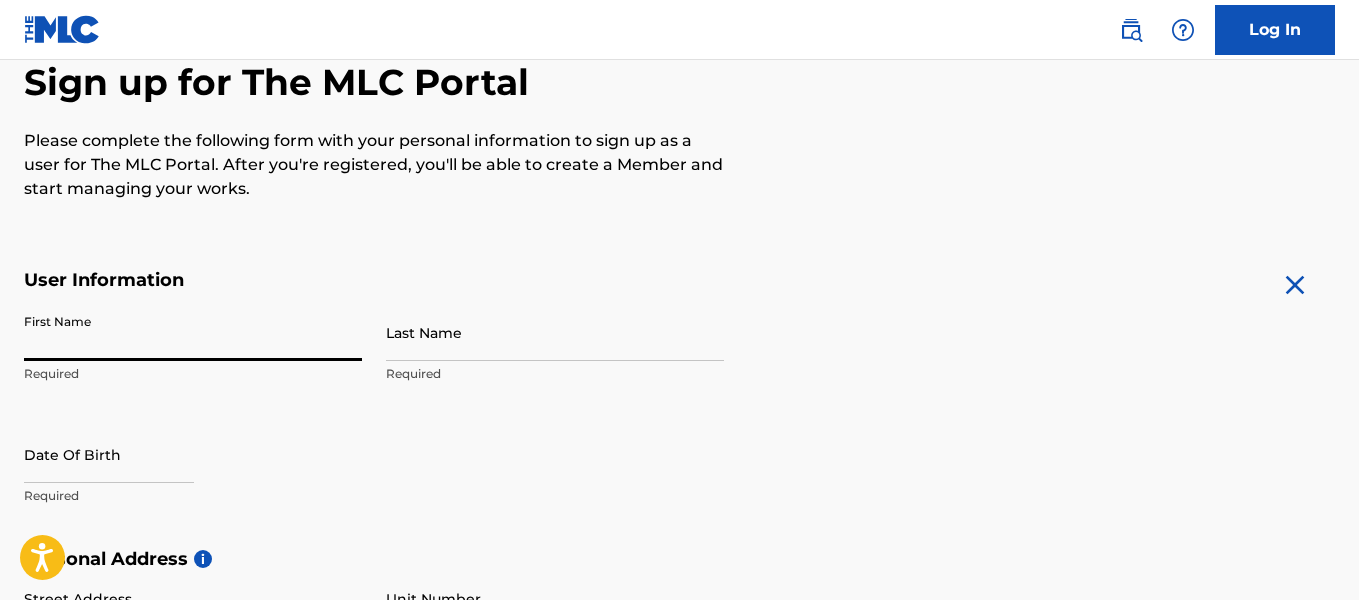 click on "First Name" at bounding box center [193, 332] 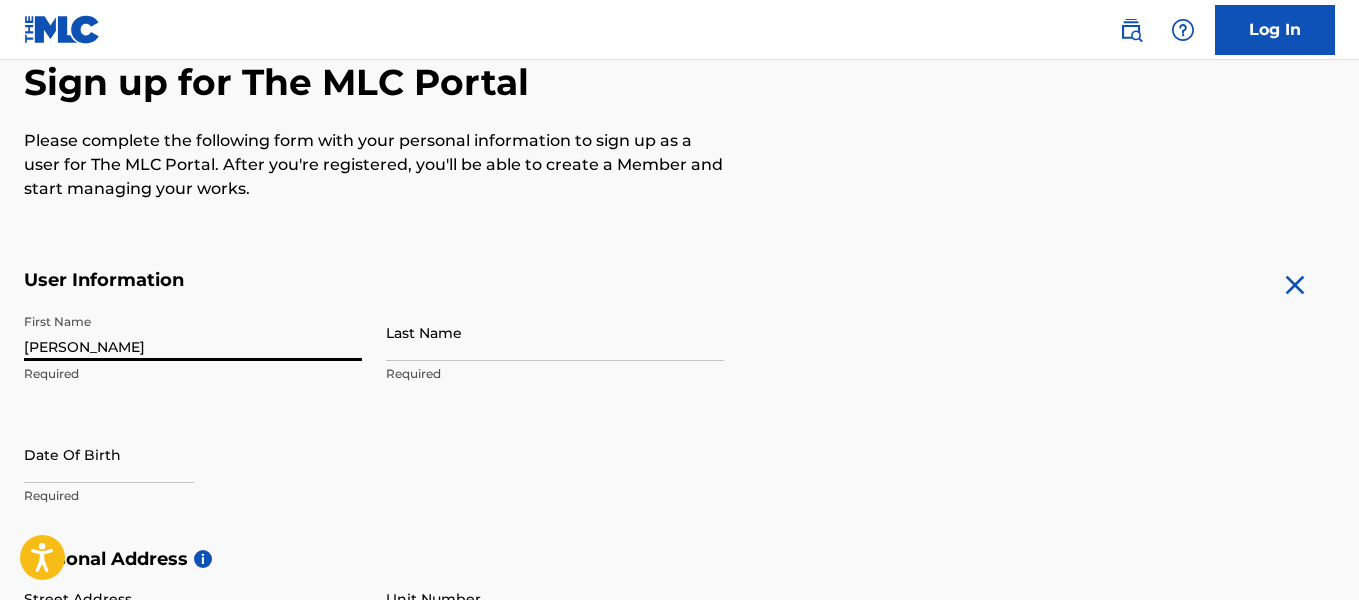 click on "Last Name" at bounding box center (555, 332) 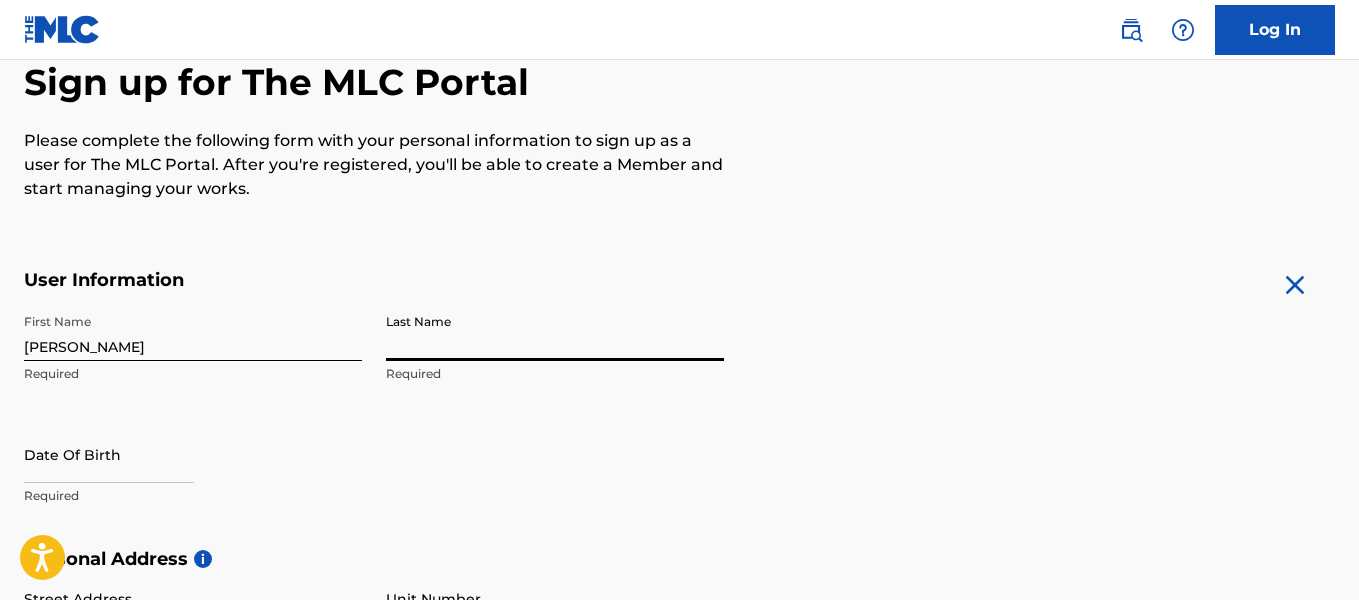 type on "poveda" 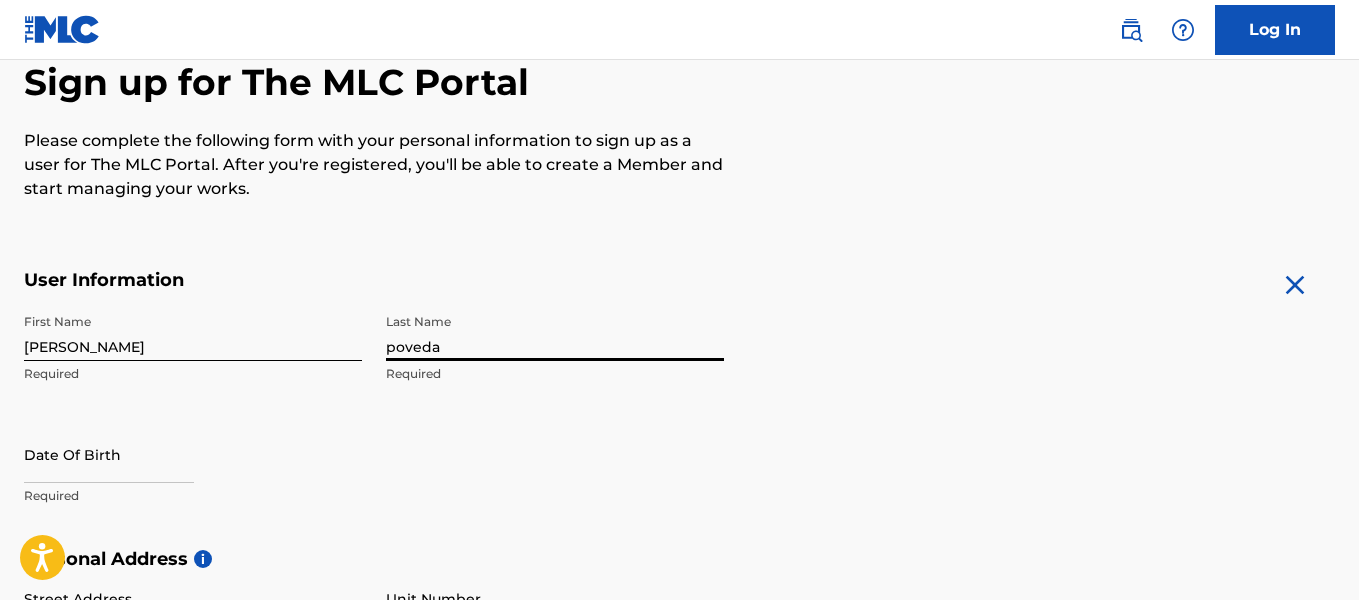 scroll, scrollTop: 400, scrollLeft: 0, axis: vertical 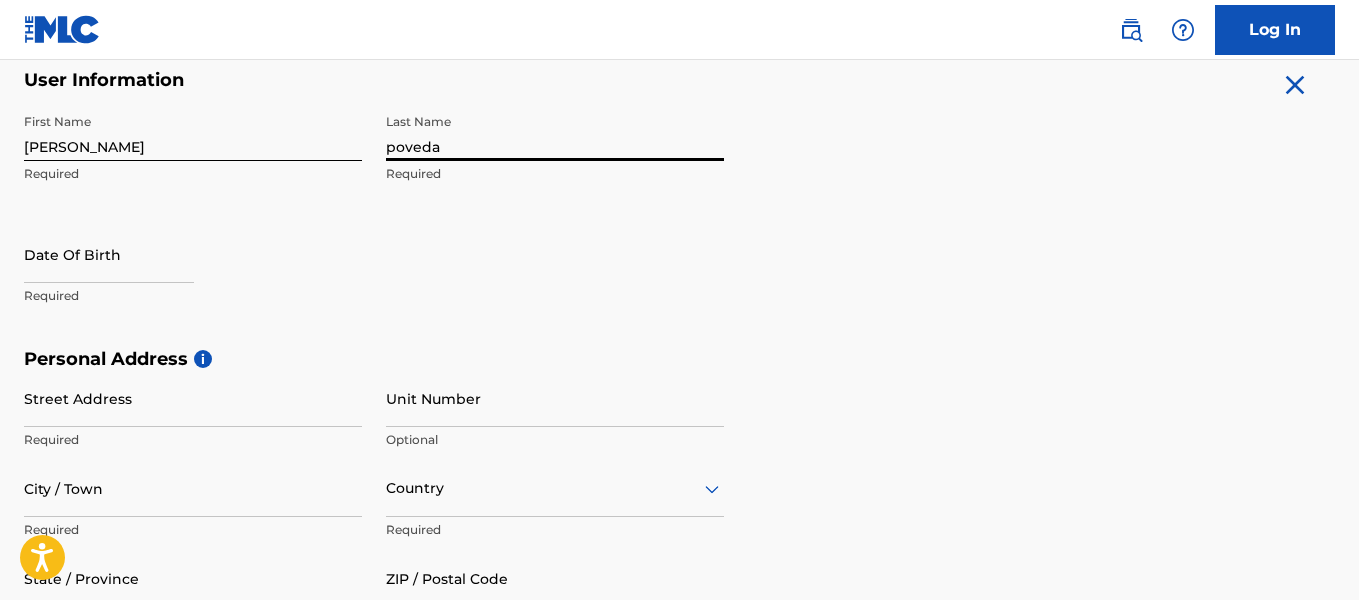 select on "6" 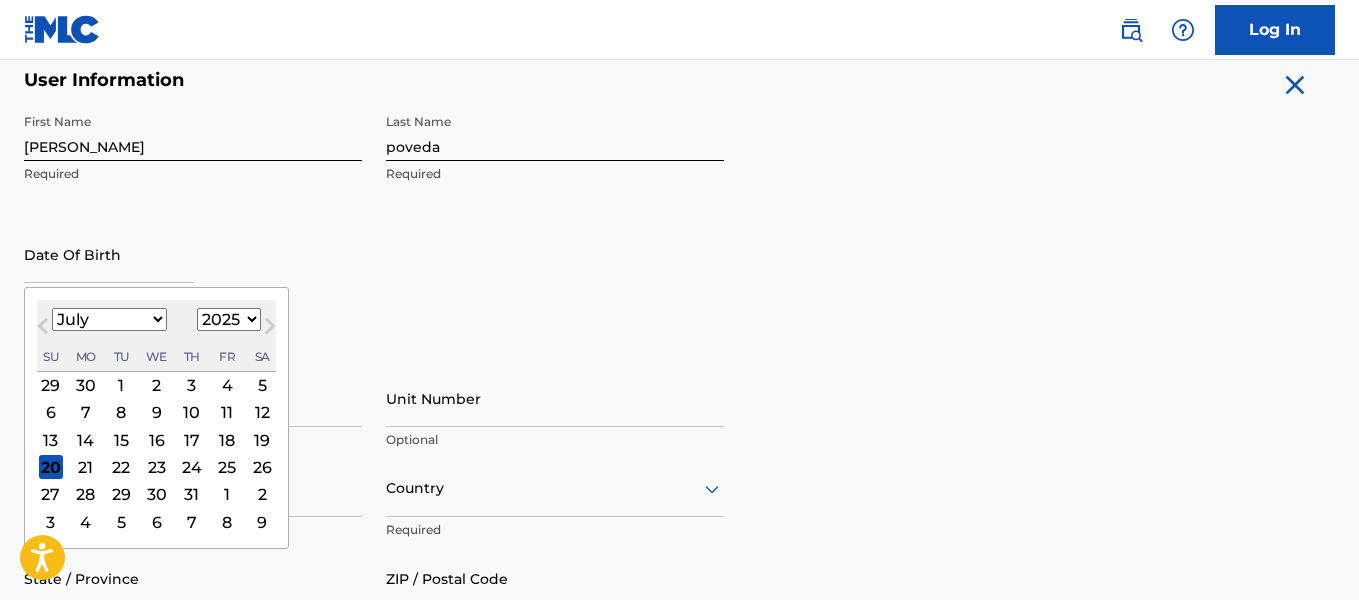click at bounding box center (109, 254) 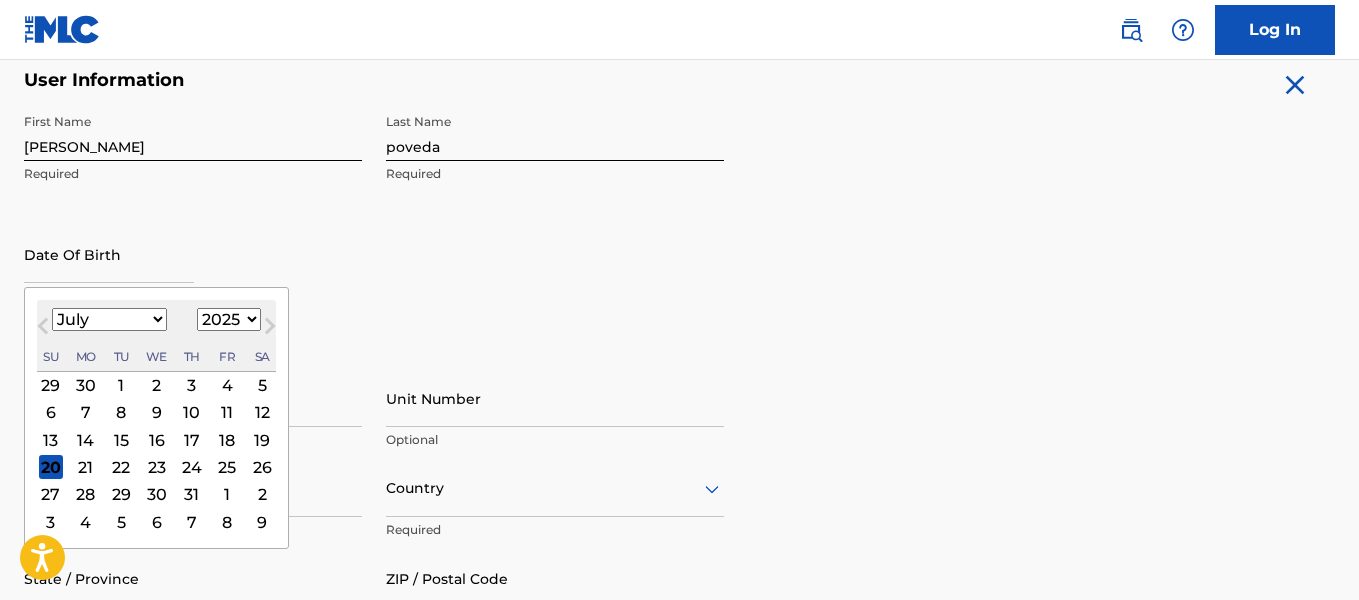 type on "[DATE]" 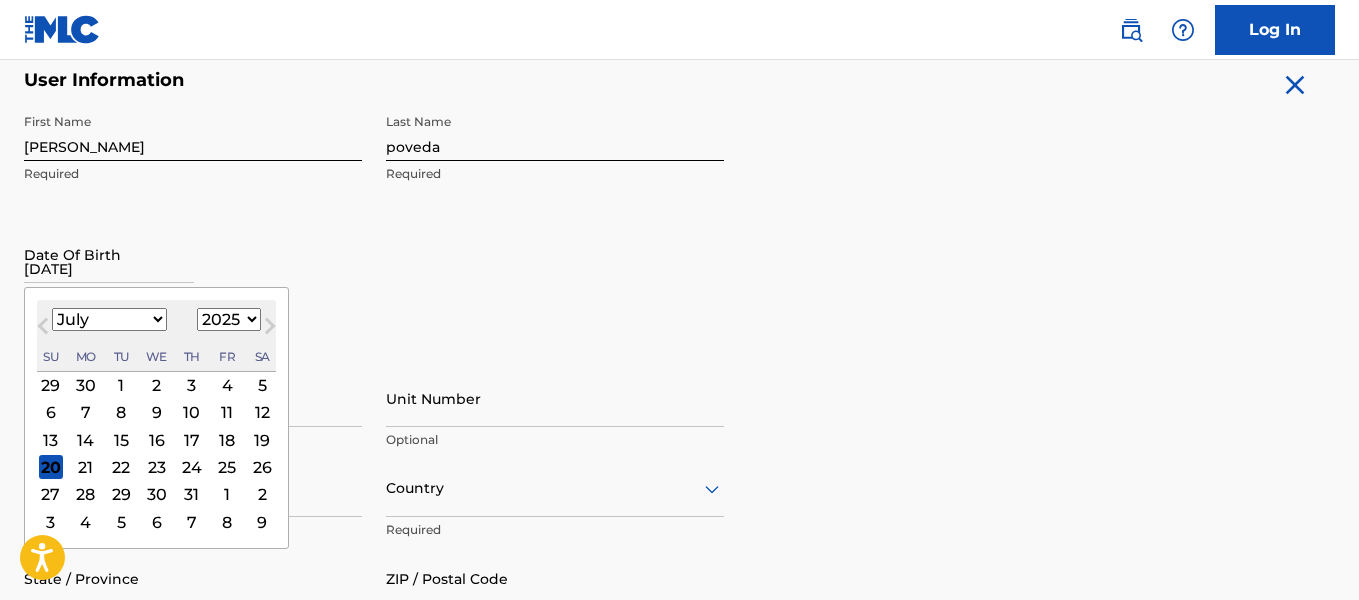 select on "4" 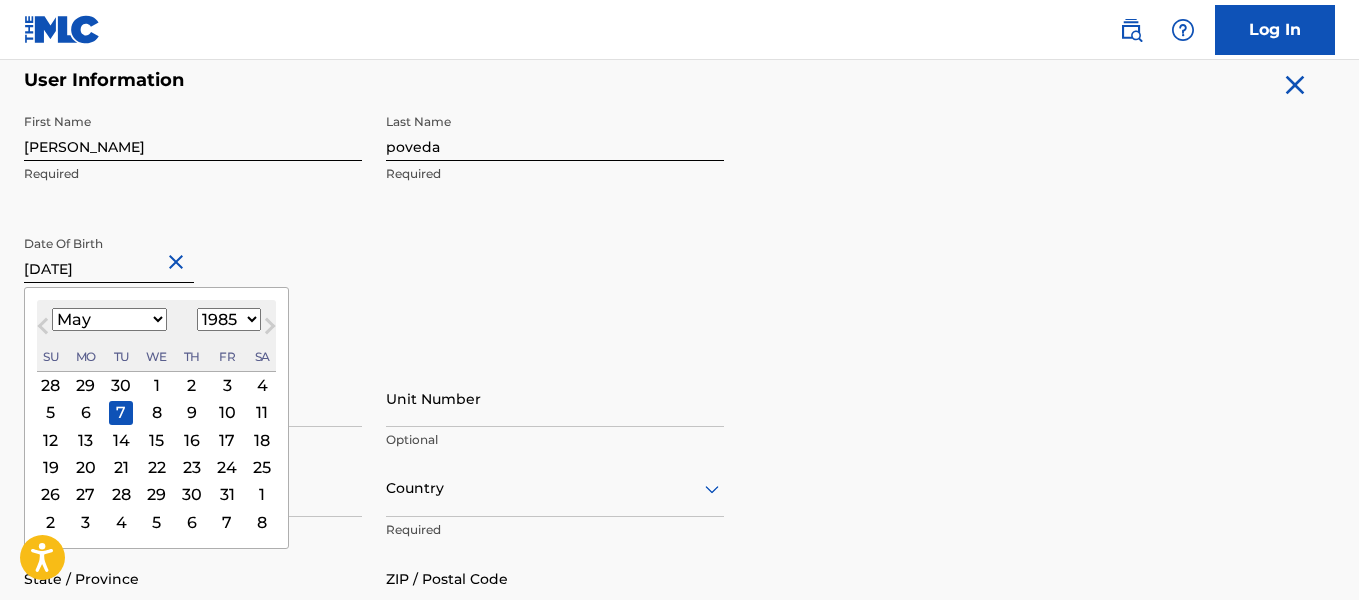 scroll, scrollTop: 600, scrollLeft: 0, axis: vertical 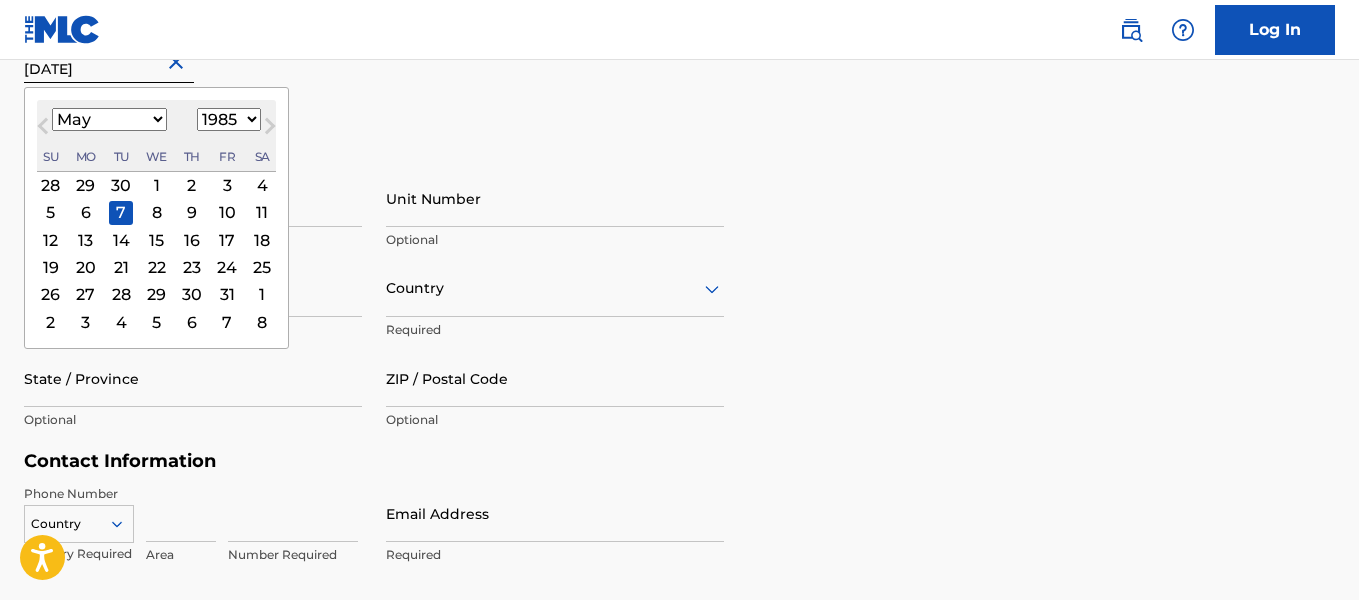 click on "7" at bounding box center [121, 213] 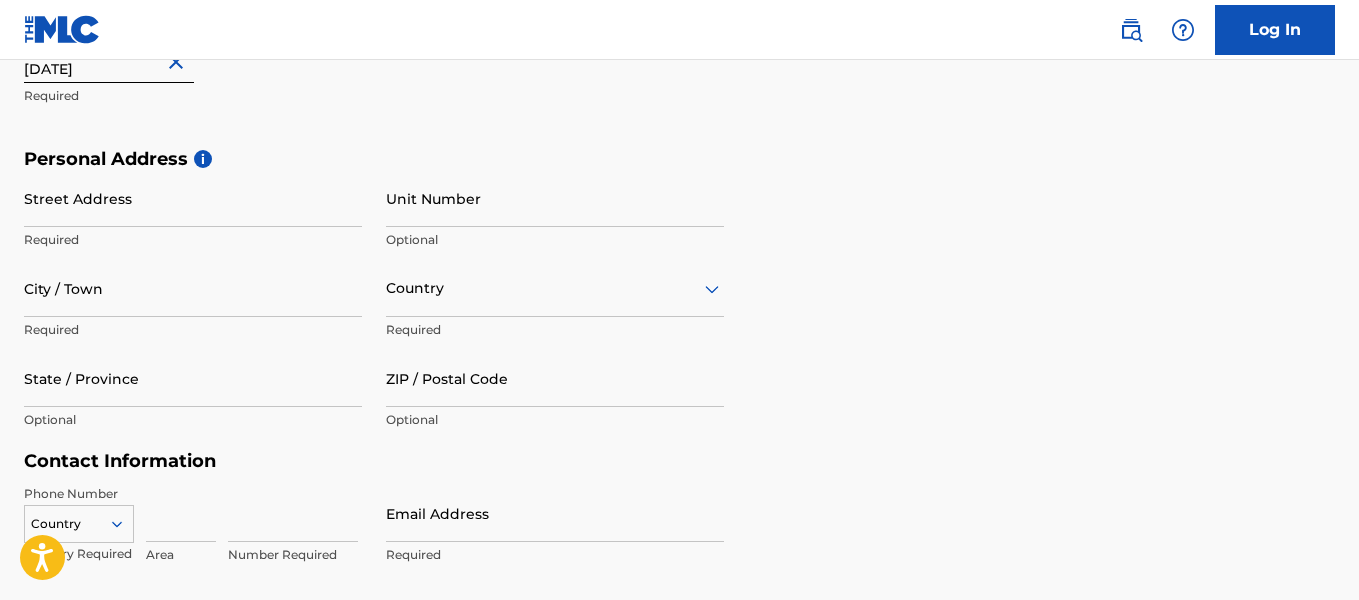 click on "Street Address" at bounding box center (193, 198) 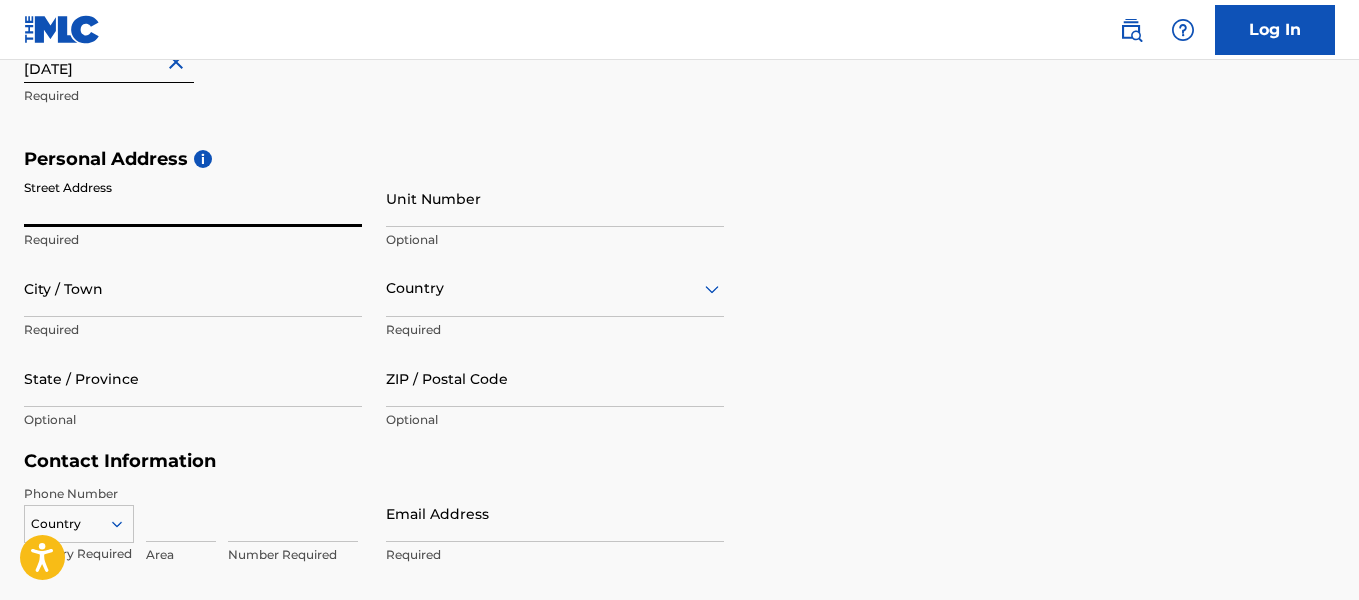 type on "24 denoviembre" 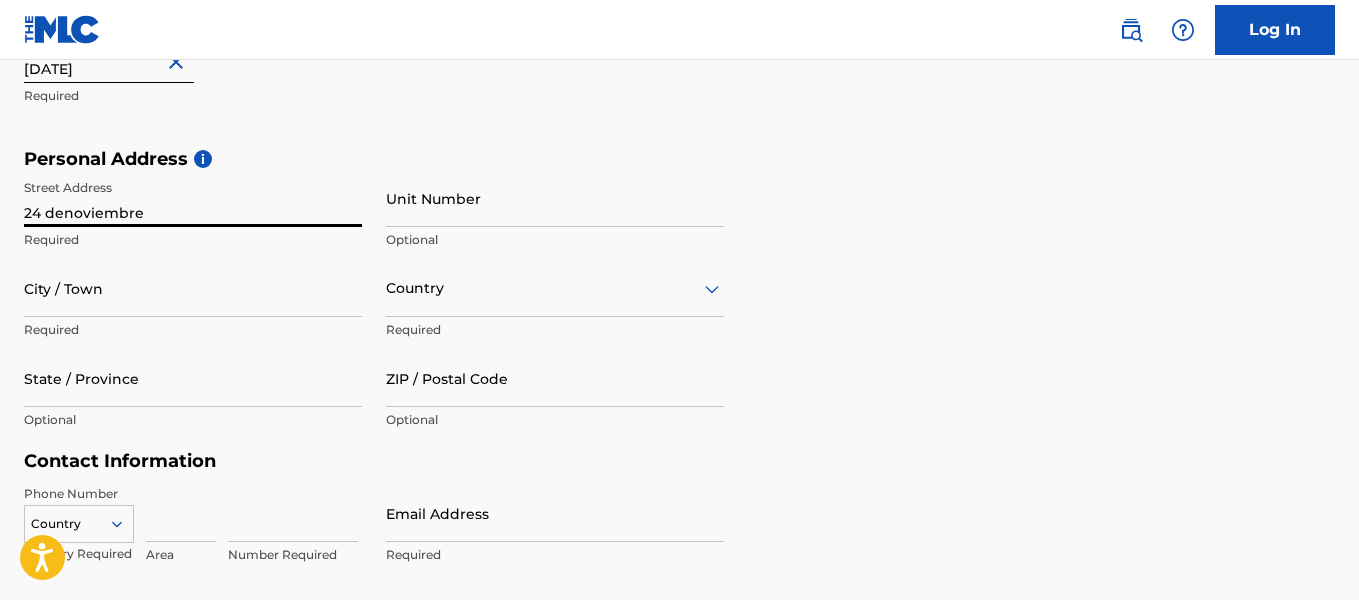 click on "Unit Number" at bounding box center [555, 198] 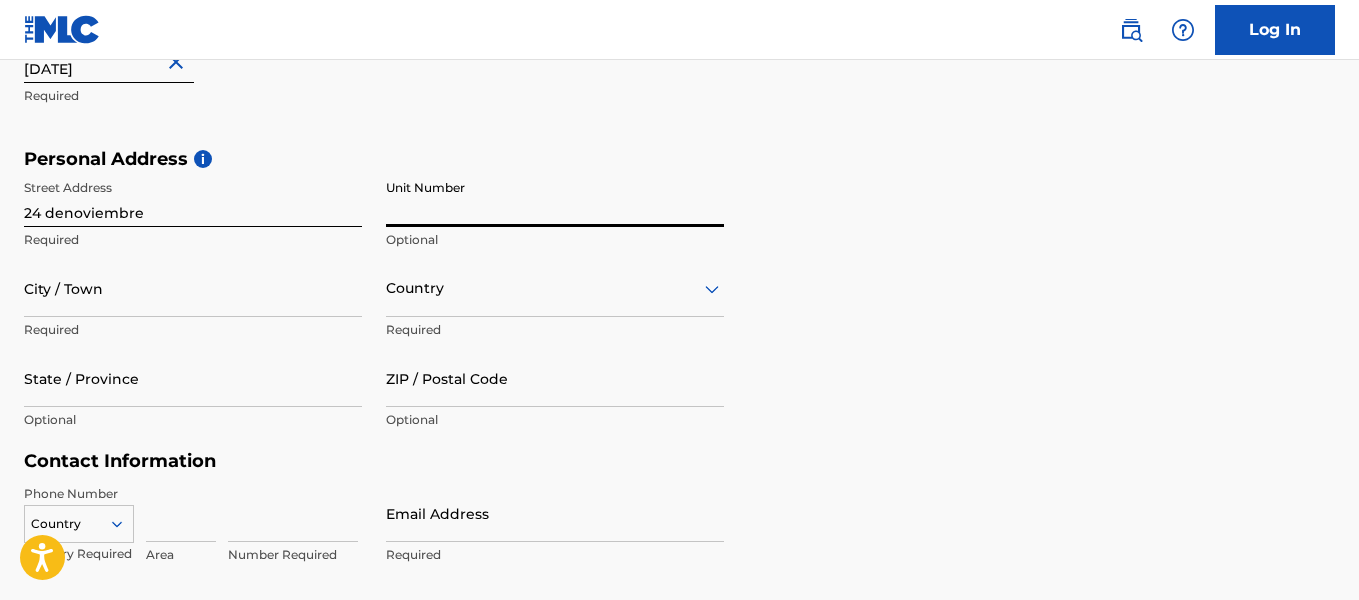 type on "428" 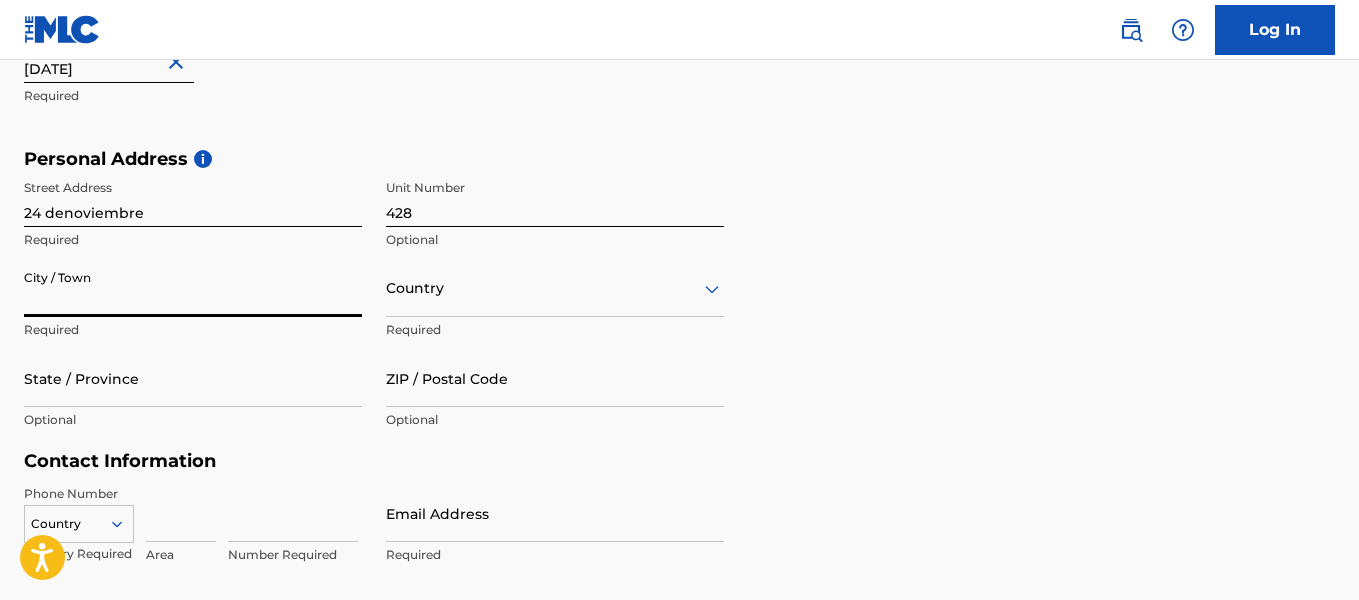 click on "City / Town" at bounding box center (193, 288) 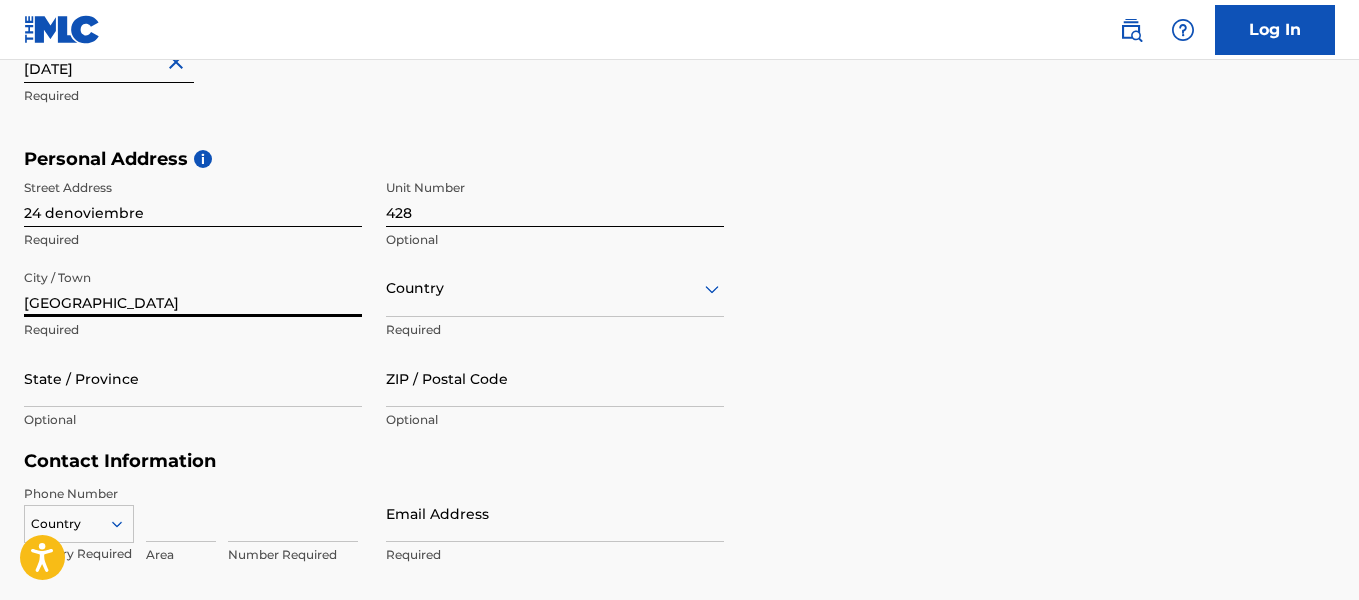 click on "Country" at bounding box center [555, 288] 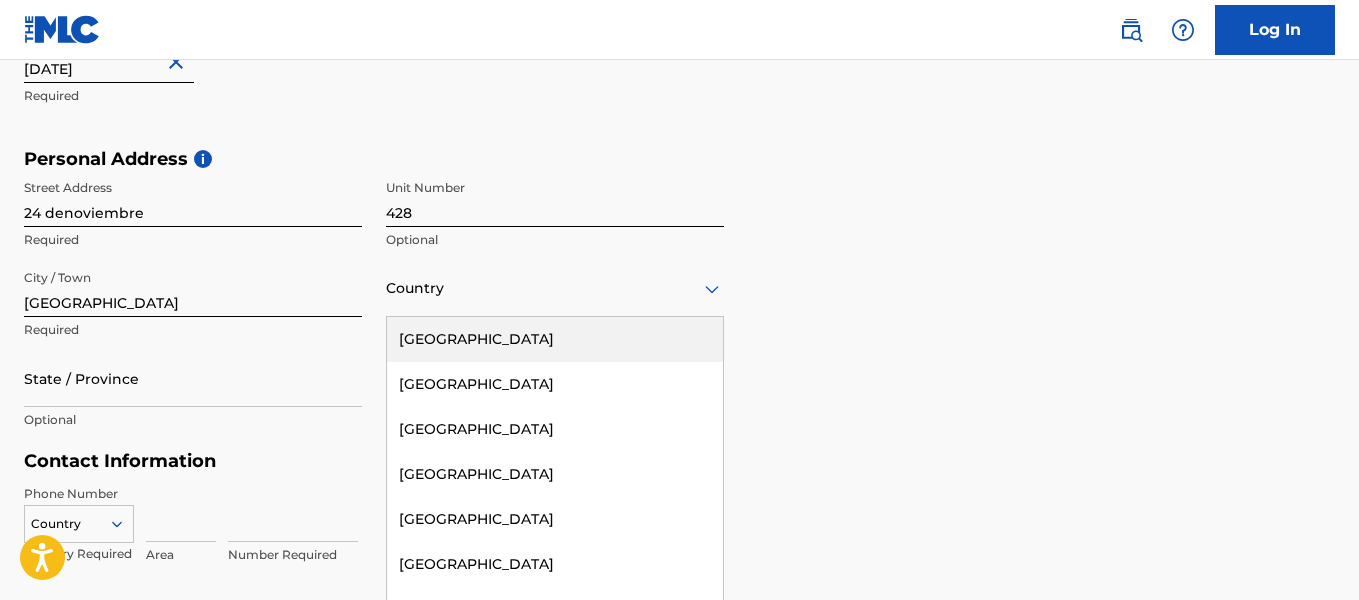scroll, scrollTop: 618, scrollLeft: 0, axis: vertical 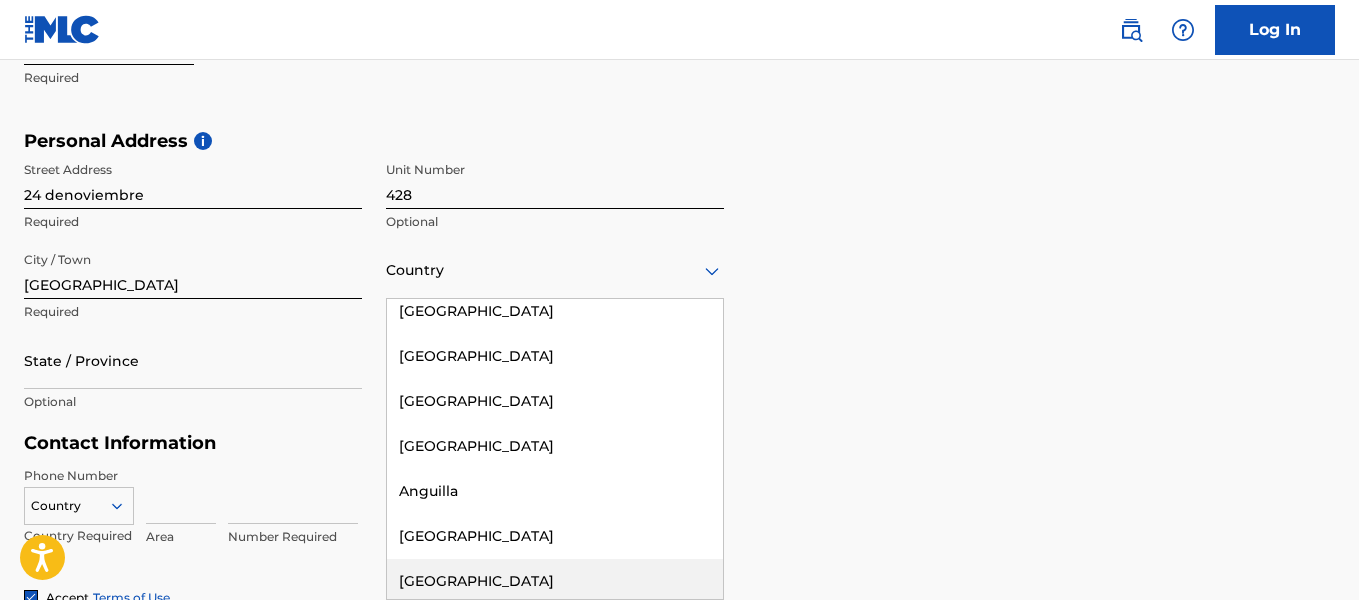 click on "[GEOGRAPHIC_DATA]" at bounding box center [555, 581] 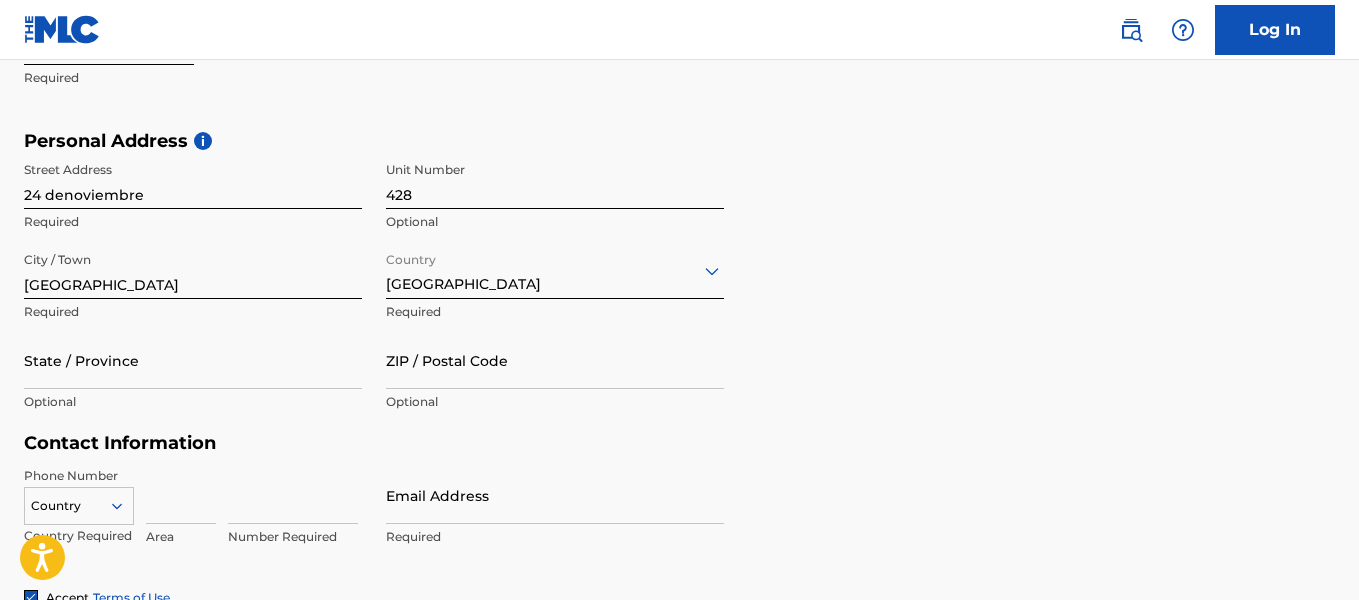 scroll, scrollTop: 718, scrollLeft: 0, axis: vertical 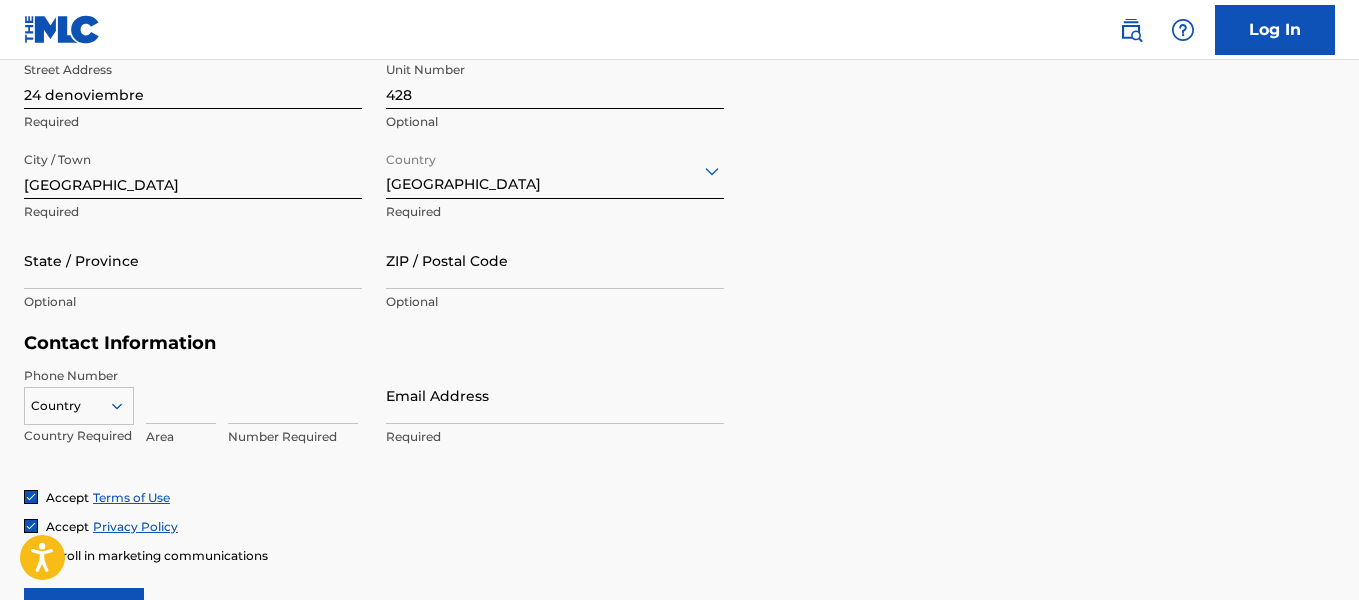 click on "State / Province" at bounding box center (193, 260) 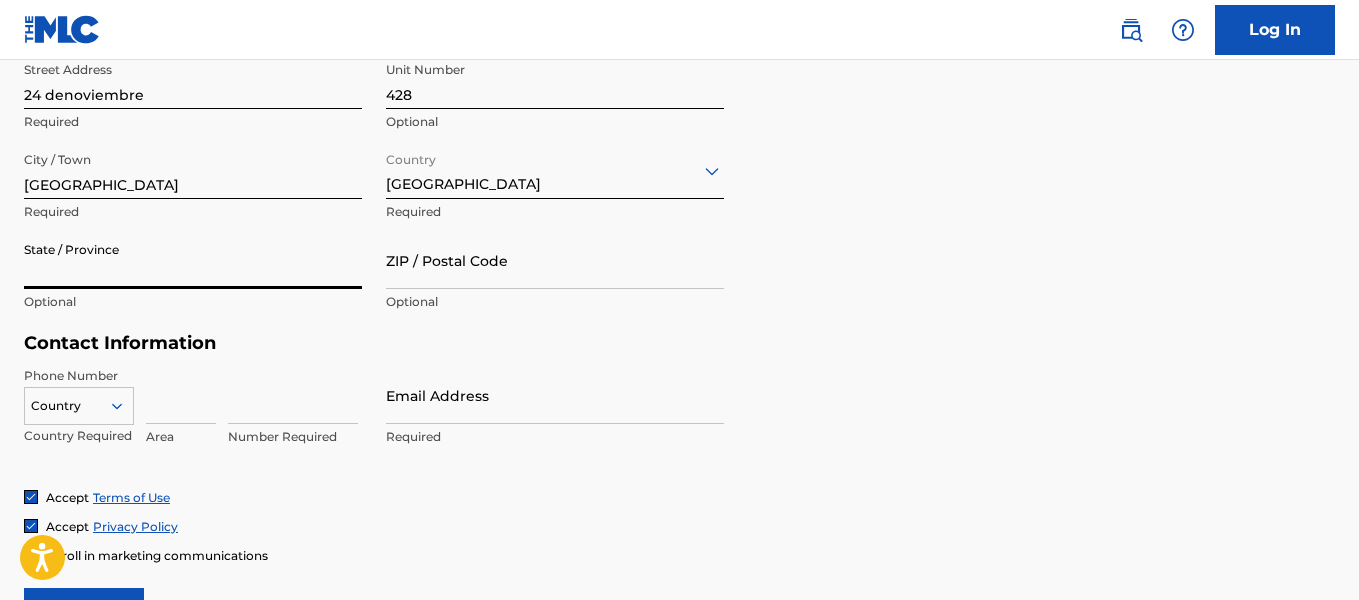 type on "[GEOGRAPHIC_DATA]" 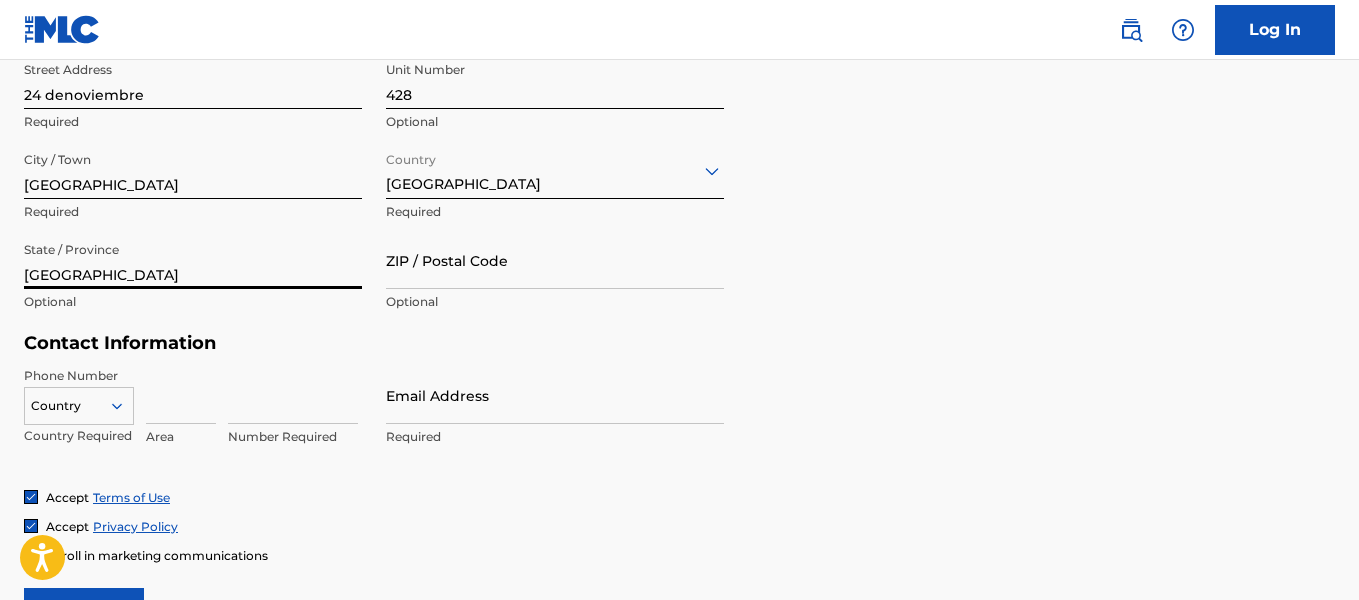 click on "ZIP / Postal Code" at bounding box center (555, 260) 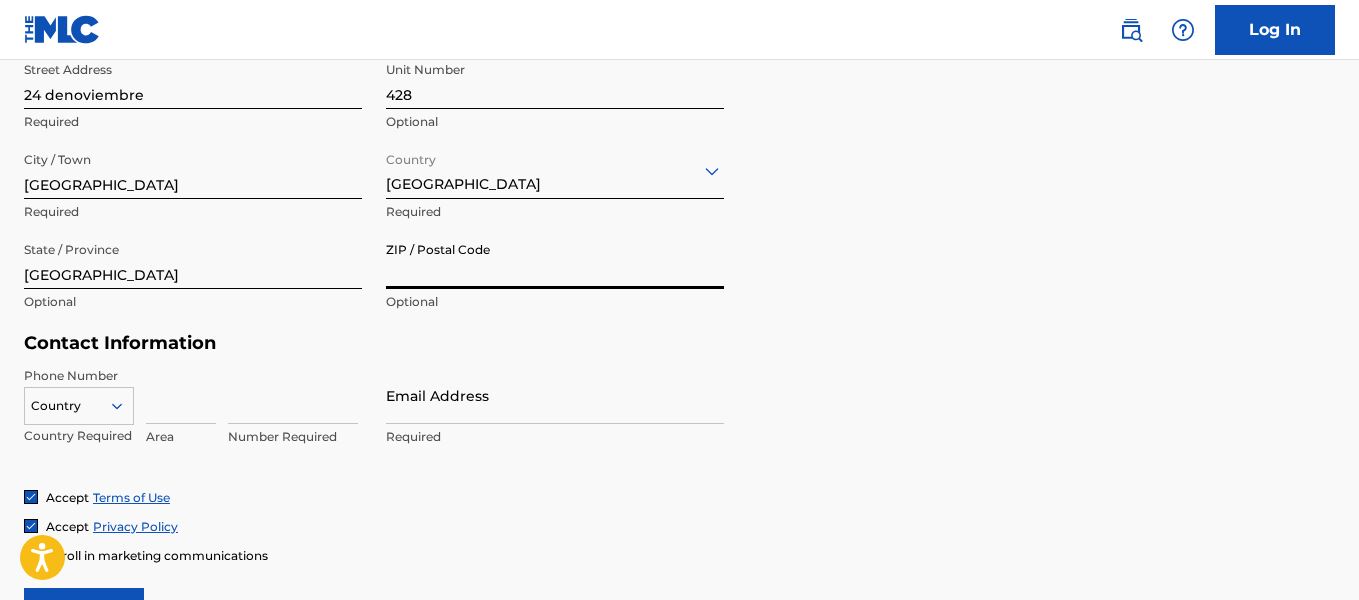 type on "1170" 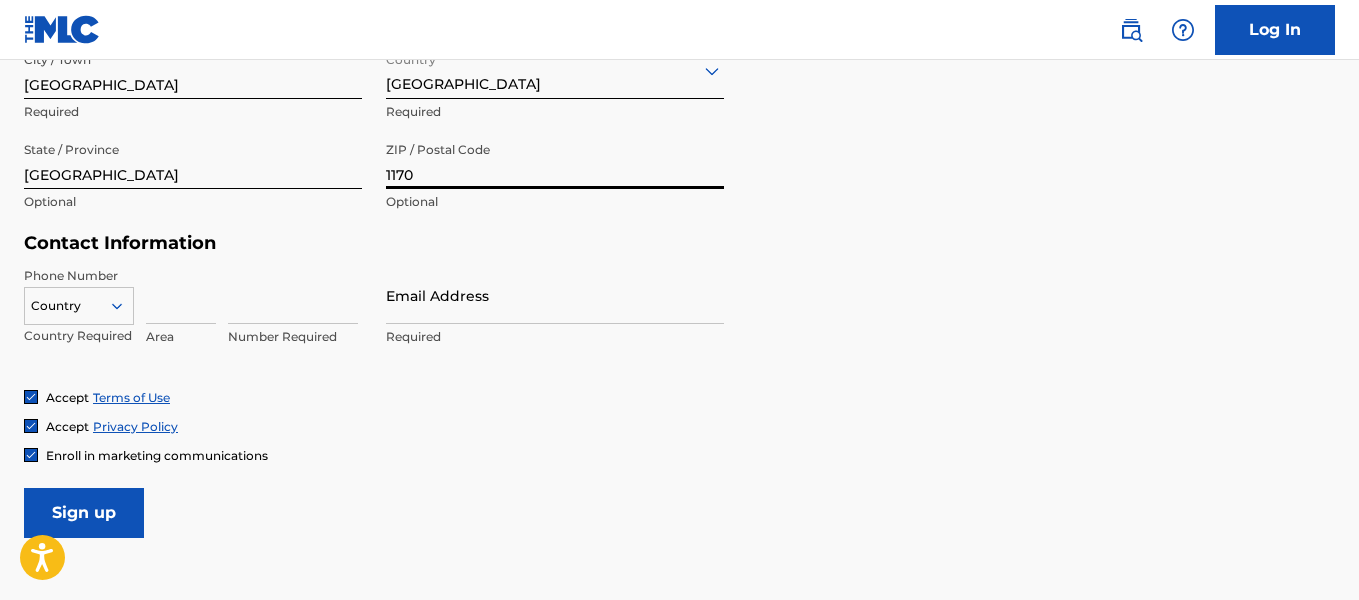 scroll, scrollTop: 918, scrollLeft: 0, axis: vertical 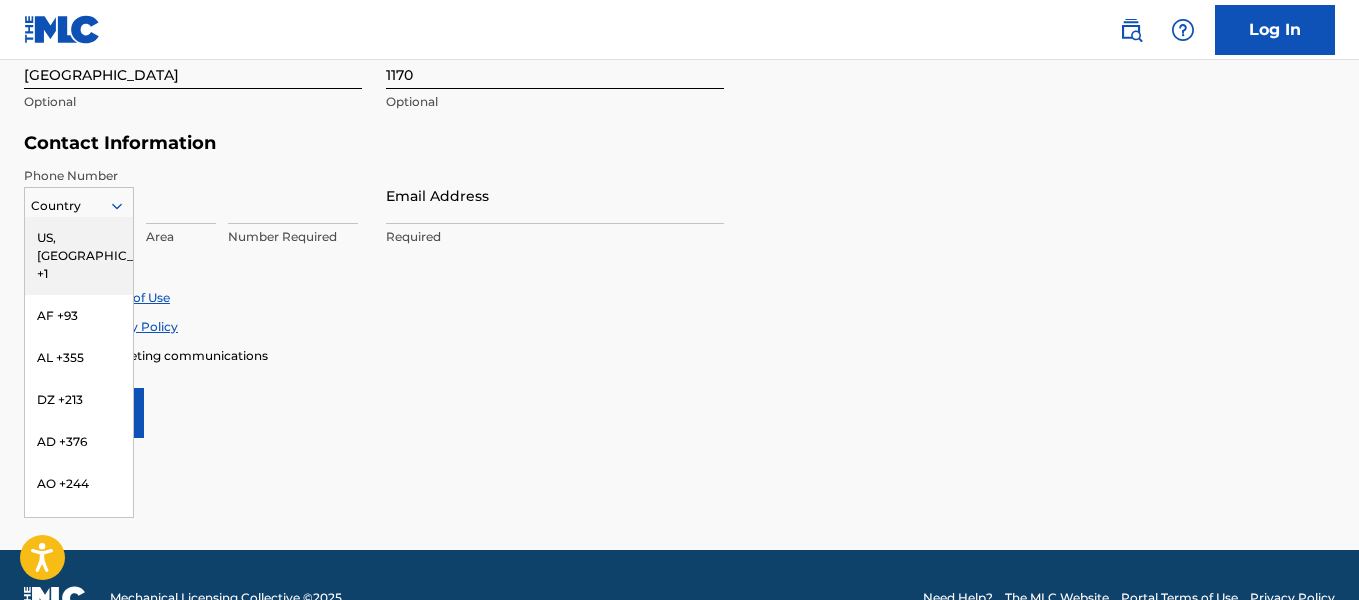 click 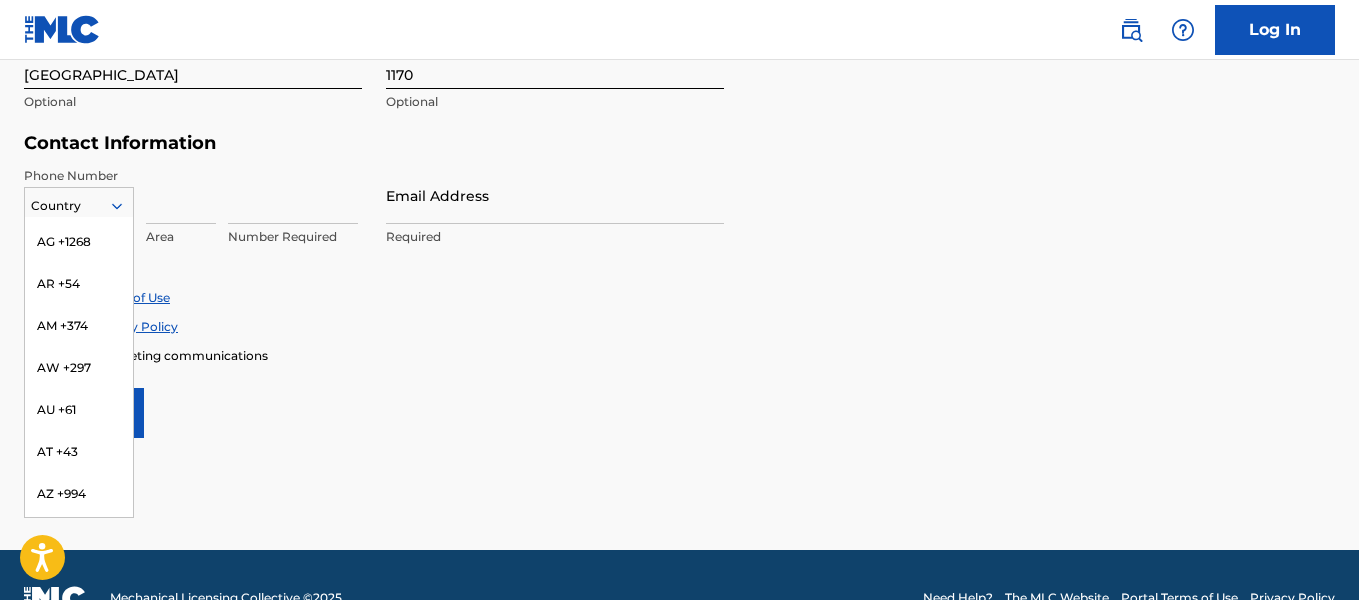 scroll, scrollTop: 126, scrollLeft: 0, axis: vertical 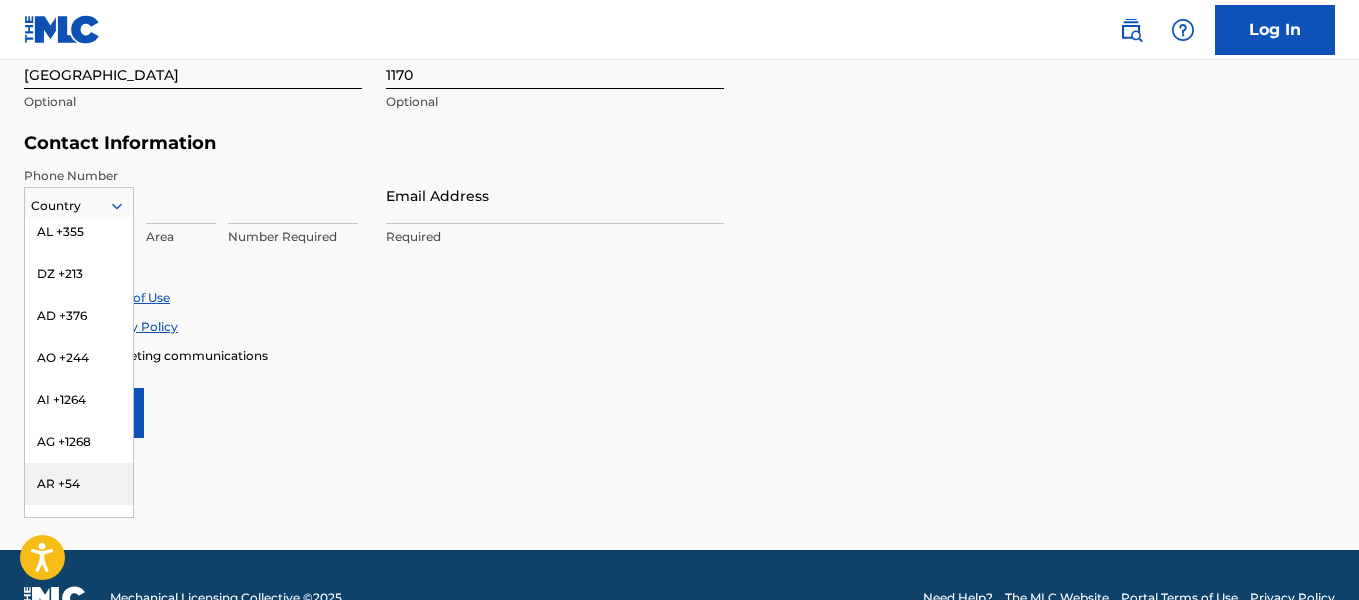 click on "AR +54" at bounding box center (79, 484) 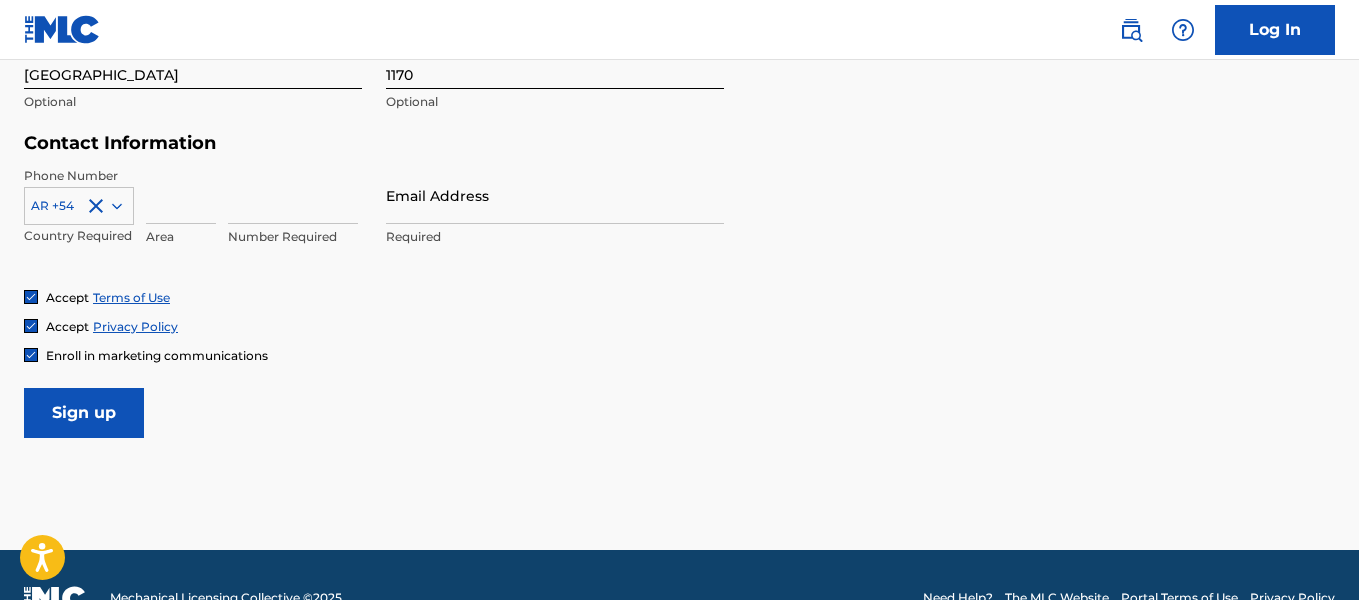 click at bounding box center [181, 195] 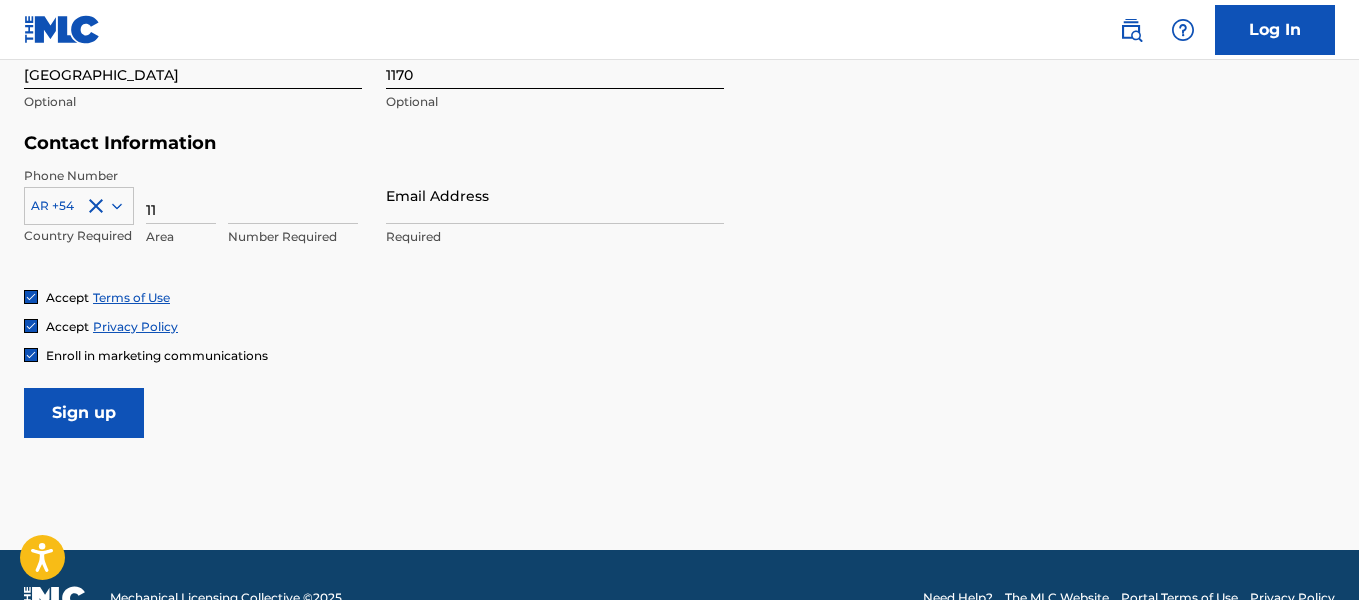 click at bounding box center [293, 195] 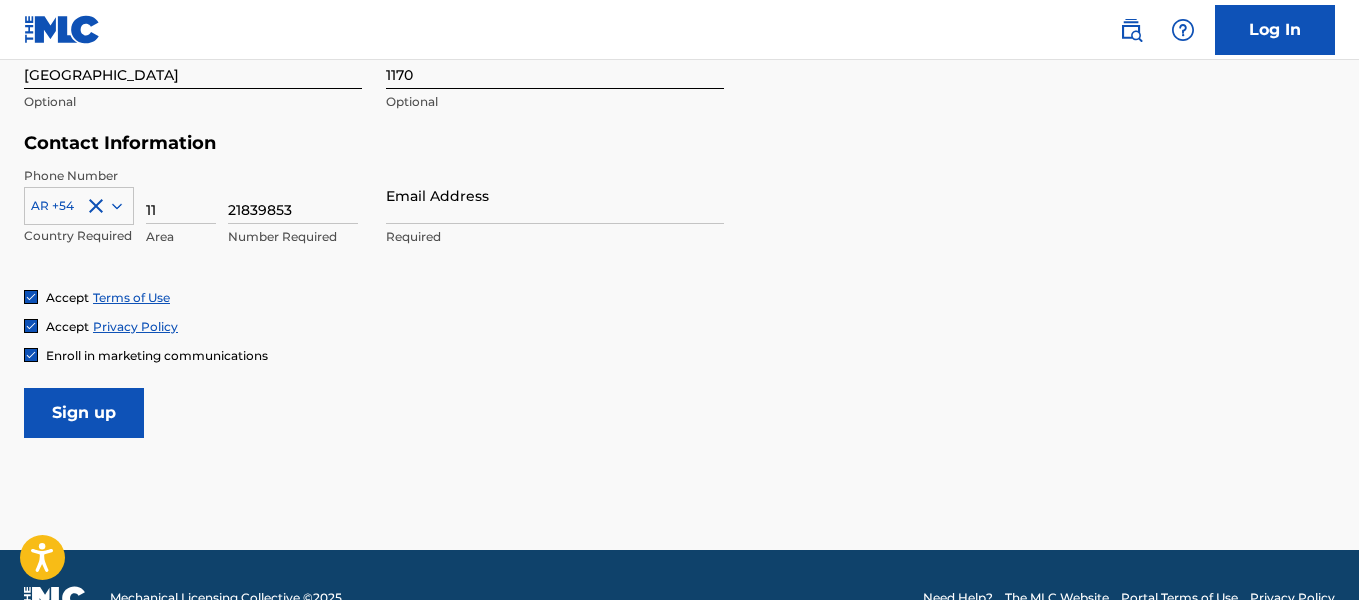 click on "Email Address" at bounding box center [555, 195] 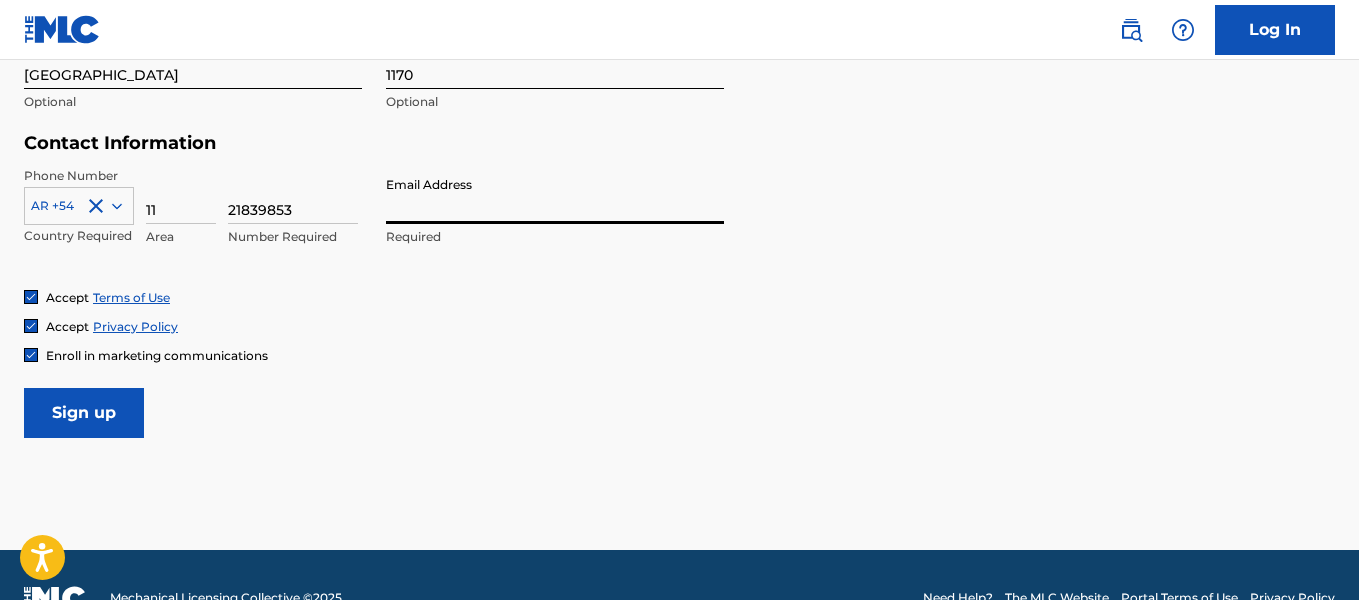 type on "[EMAIL_ADDRESS][DOMAIN_NAME]" 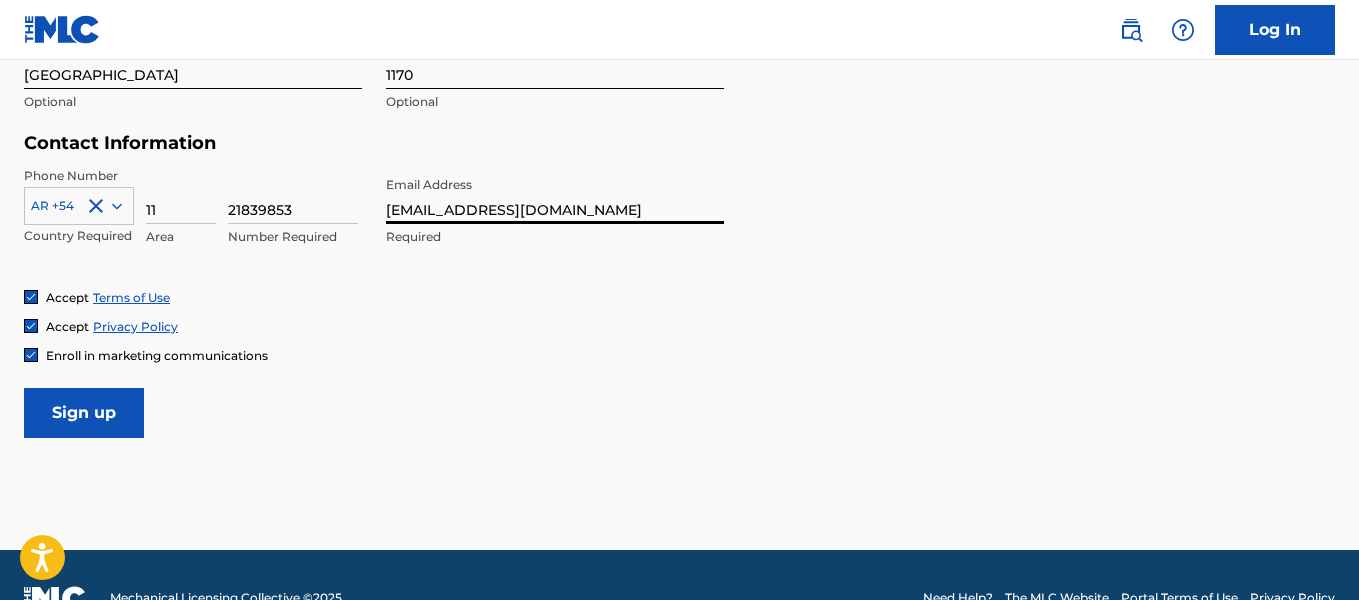 scroll, scrollTop: 964, scrollLeft: 0, axis: vertical 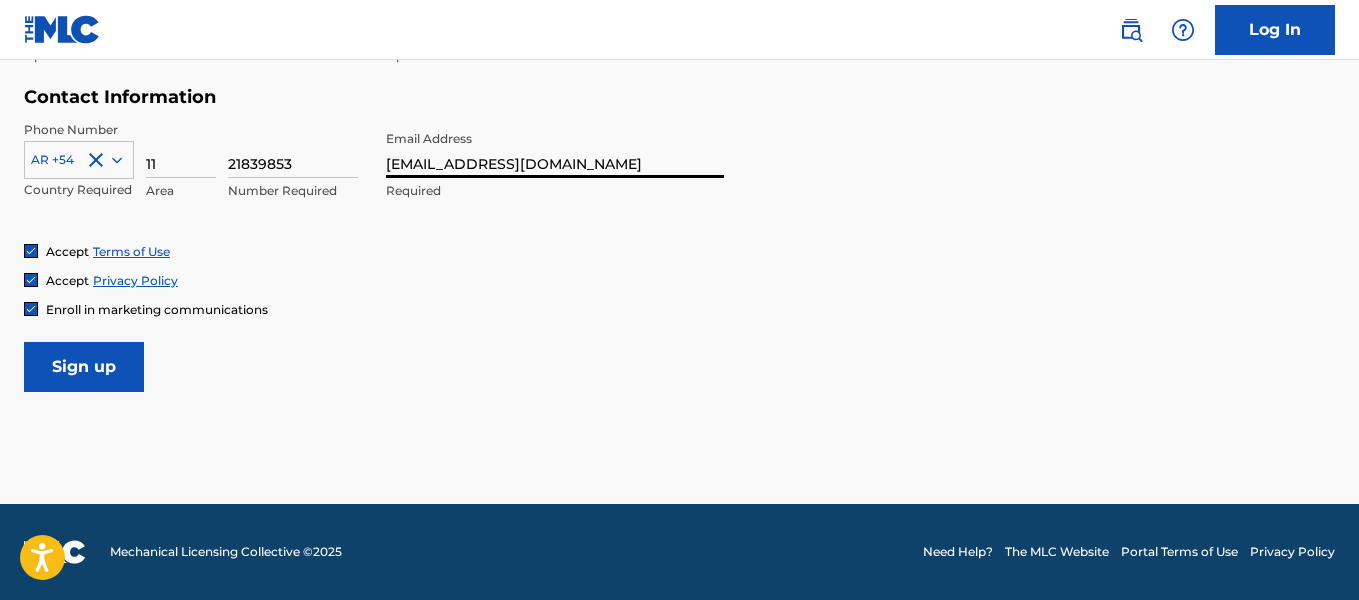 click on "Sign up" at bounding box center (84, 367) 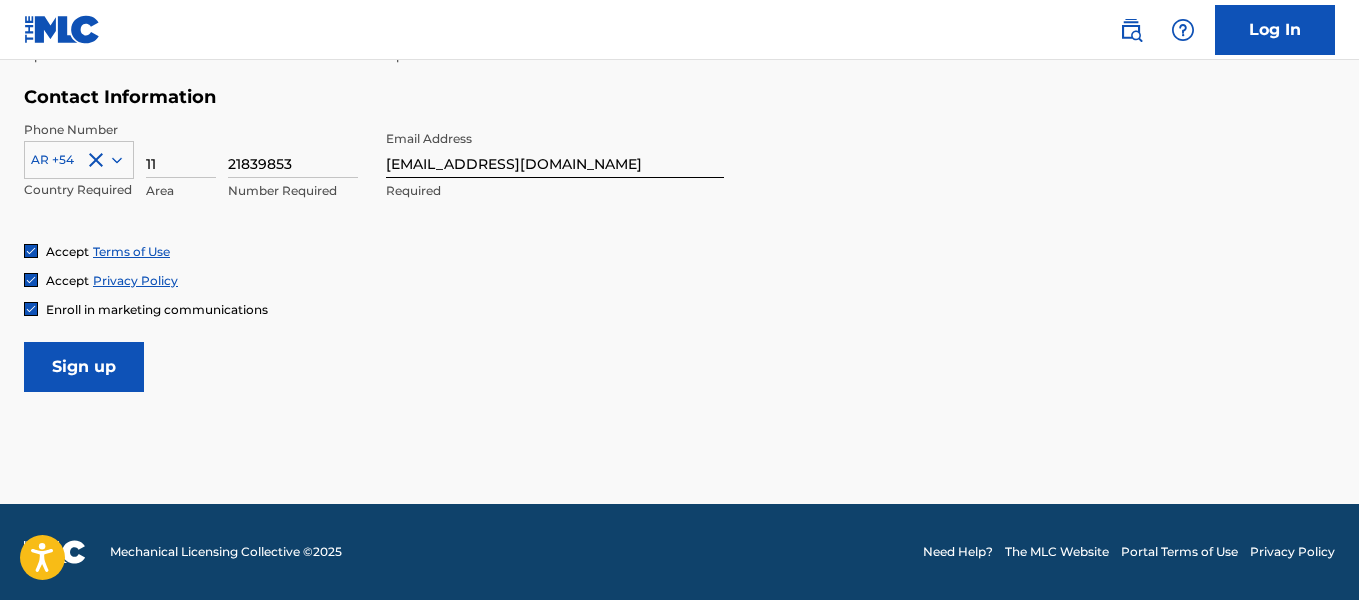 click on "[EMAIL_ADDRESS][DOMAIN_NAME]" at bounding box center (555, 149) 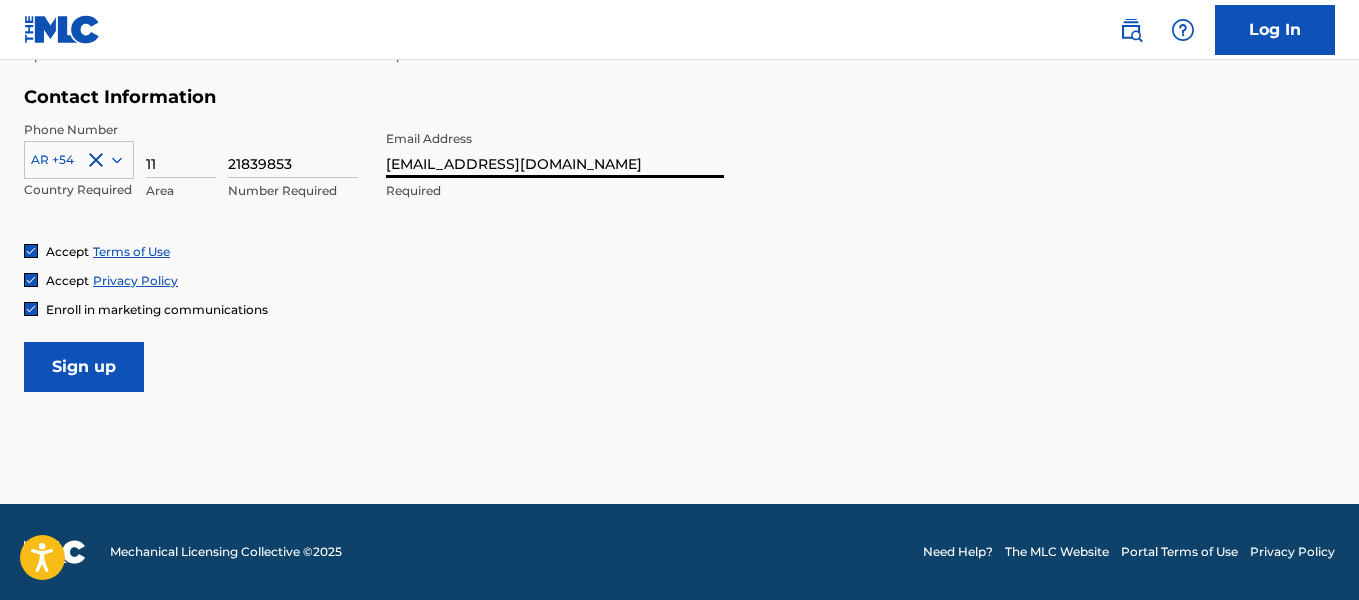 click on "[EMAIL_ADDRESS][DOMAIN_NAME]" at bounding box center [555, 149] 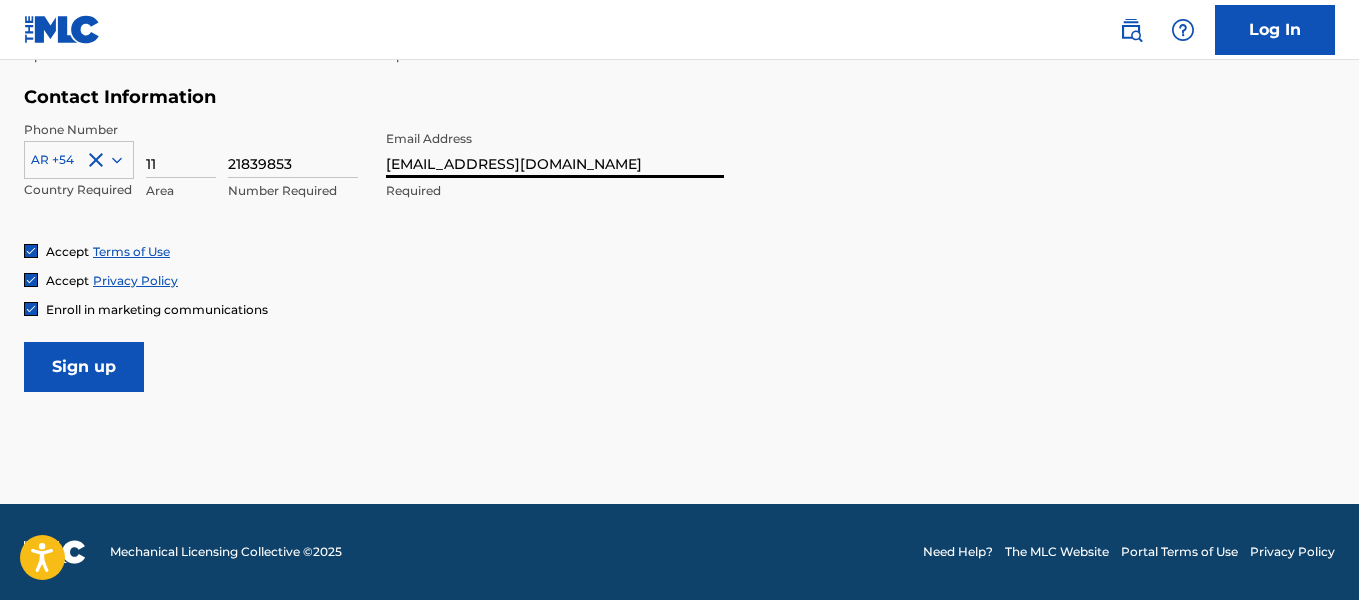 click on "Log In" at bounding box center (1275, 30) 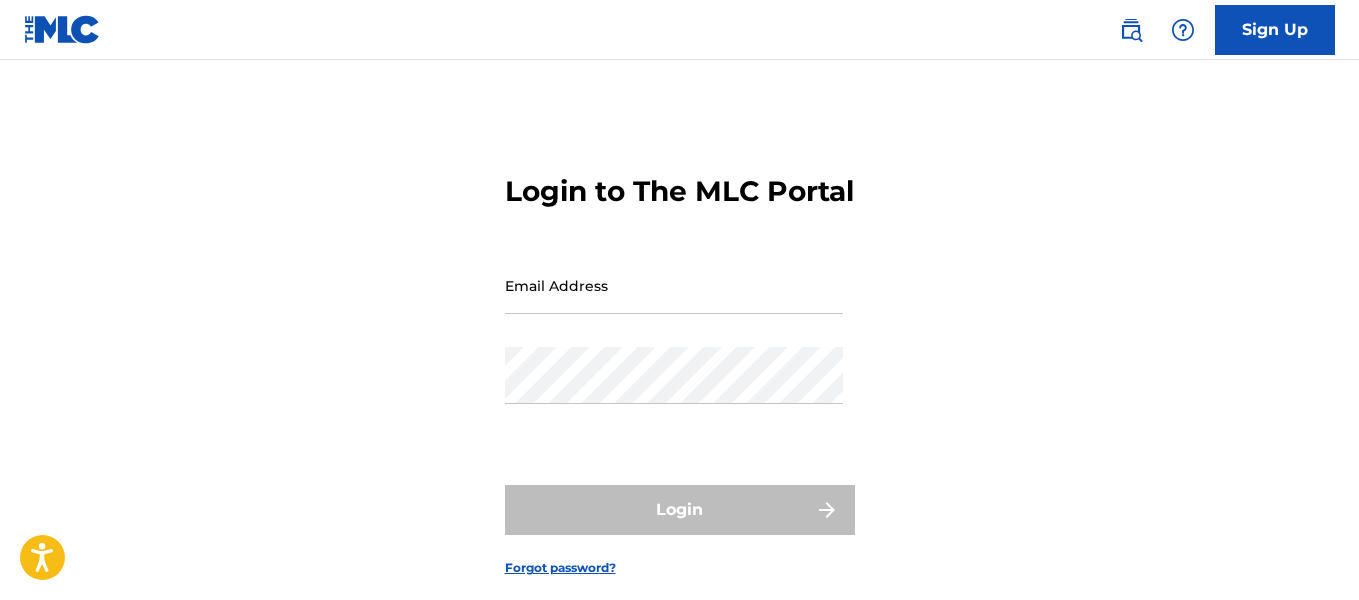 scroll, scrollTop: 140, scrollLeft: 0, axis: vertical 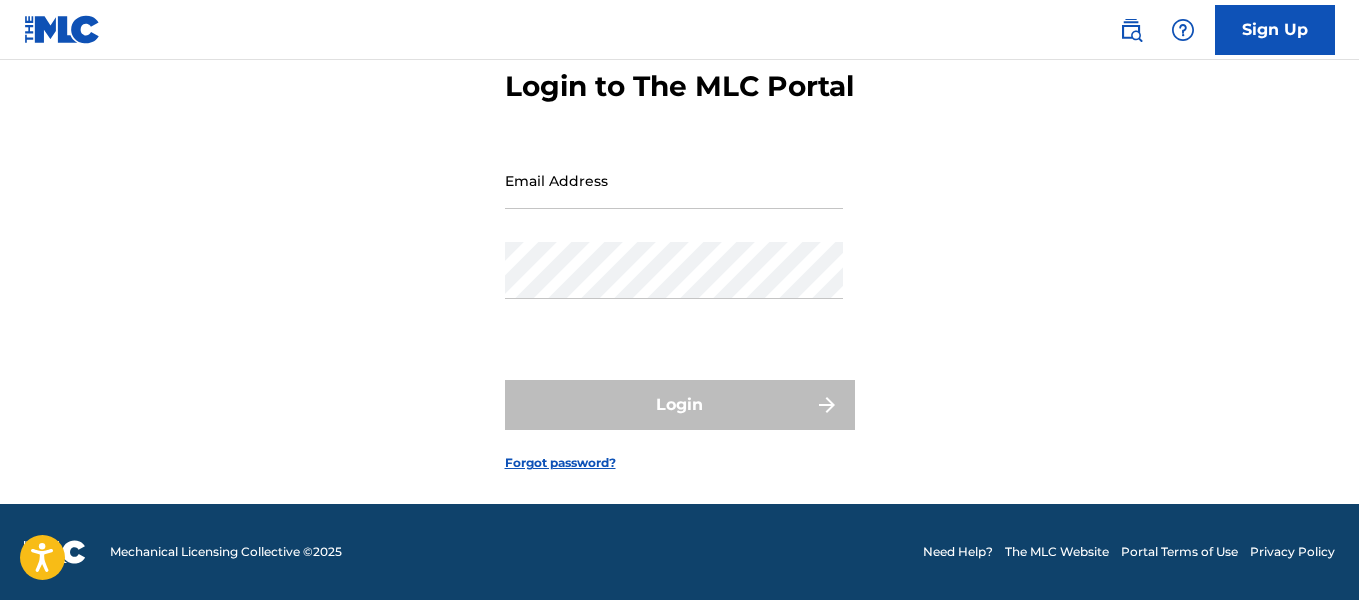 click on "Forgot password?" at bounding box center (560, 463) 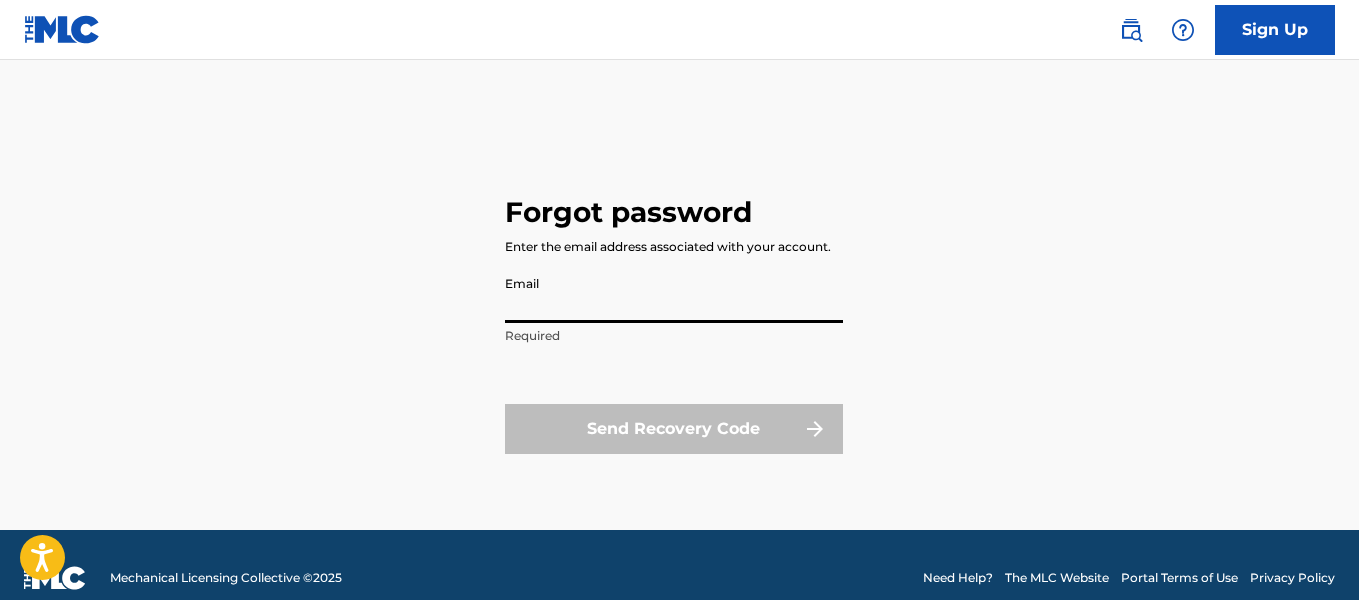 click on "Email" at bounding box center (674, 294) 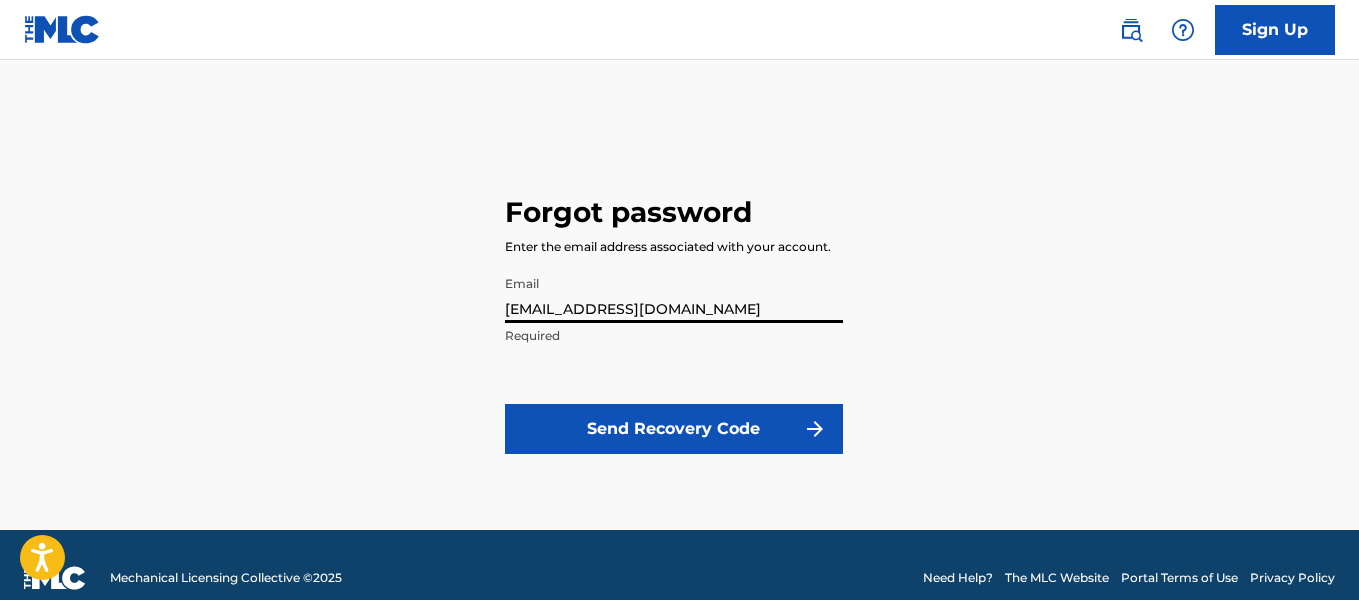 type on "[EMAIL_ADDRESS][DOMAIN_NAME]" 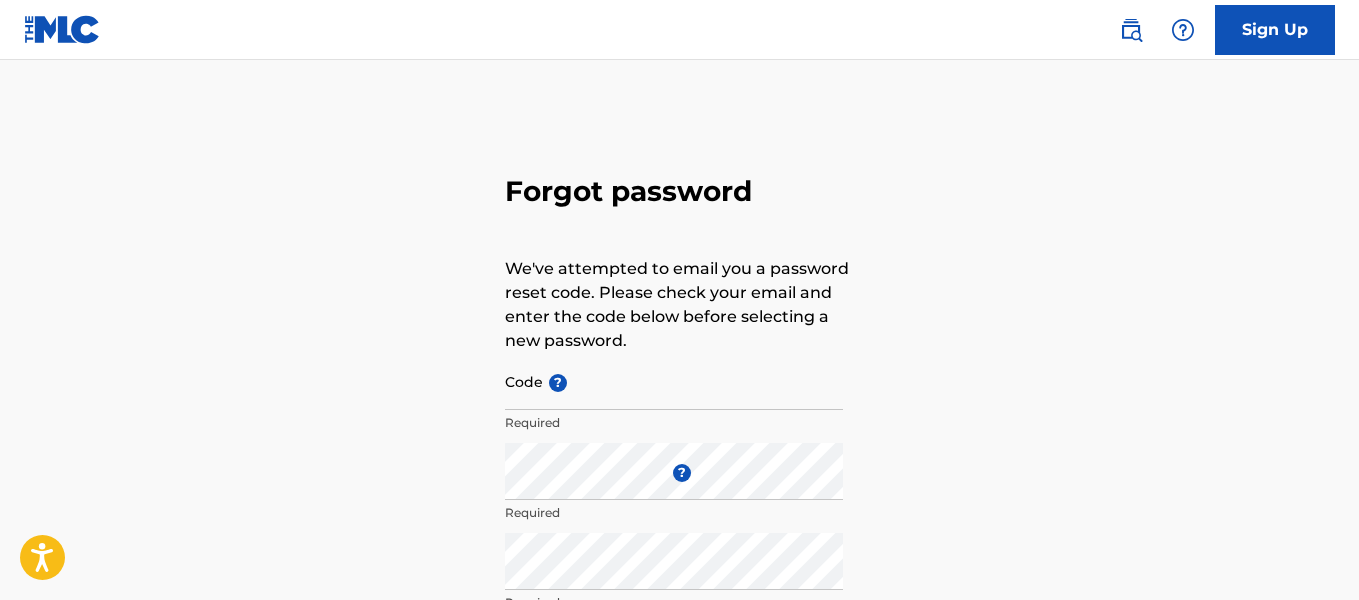 scroll, scrollTop: 273, scrollLeft: 0, axis: vertical 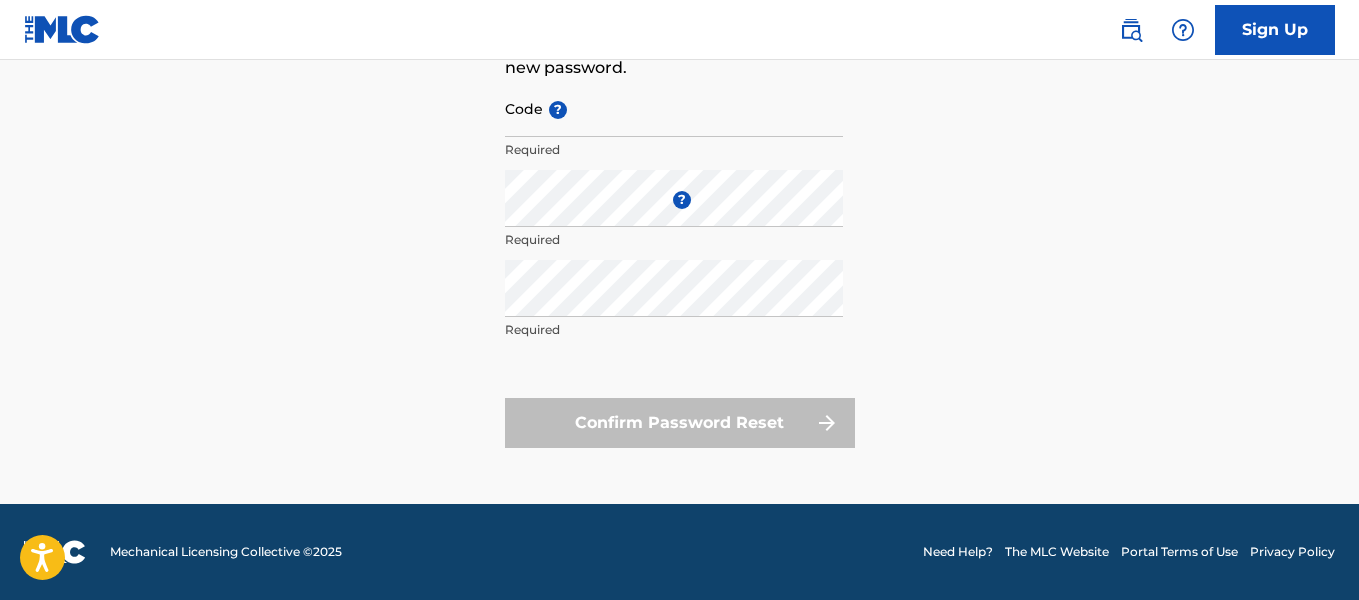 click on "Code ?" at bounding box center (674, 108) 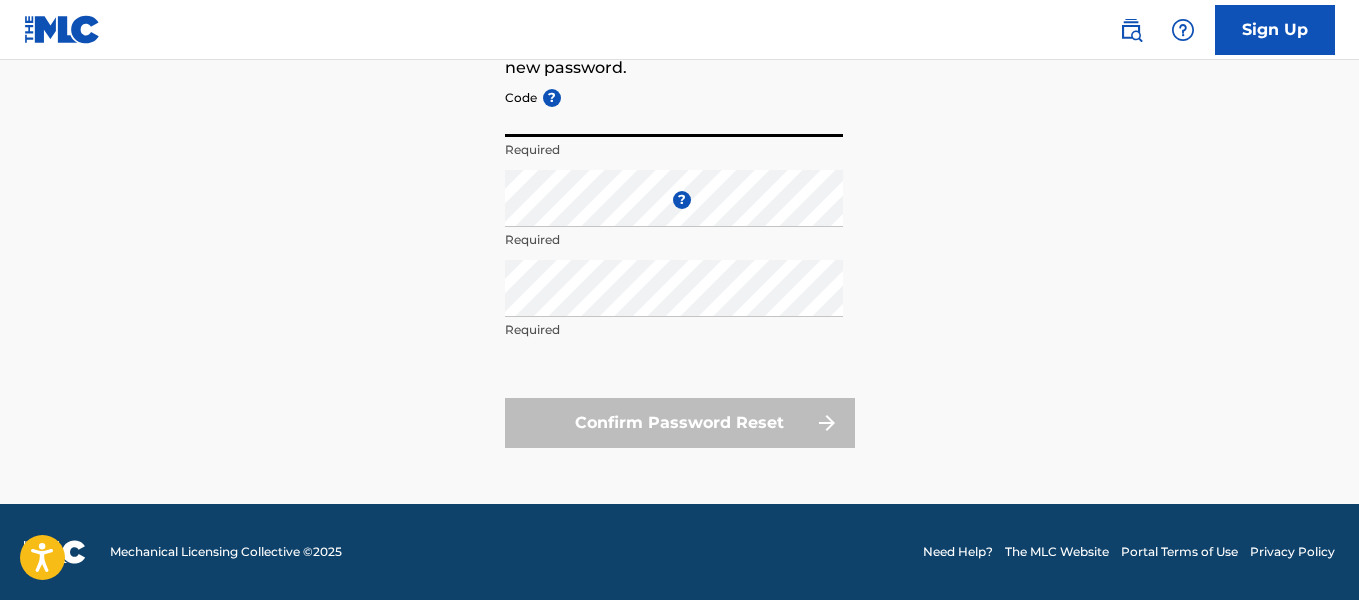 paste on "FP_7a3ed495f873d20c8ab031d0fa30" 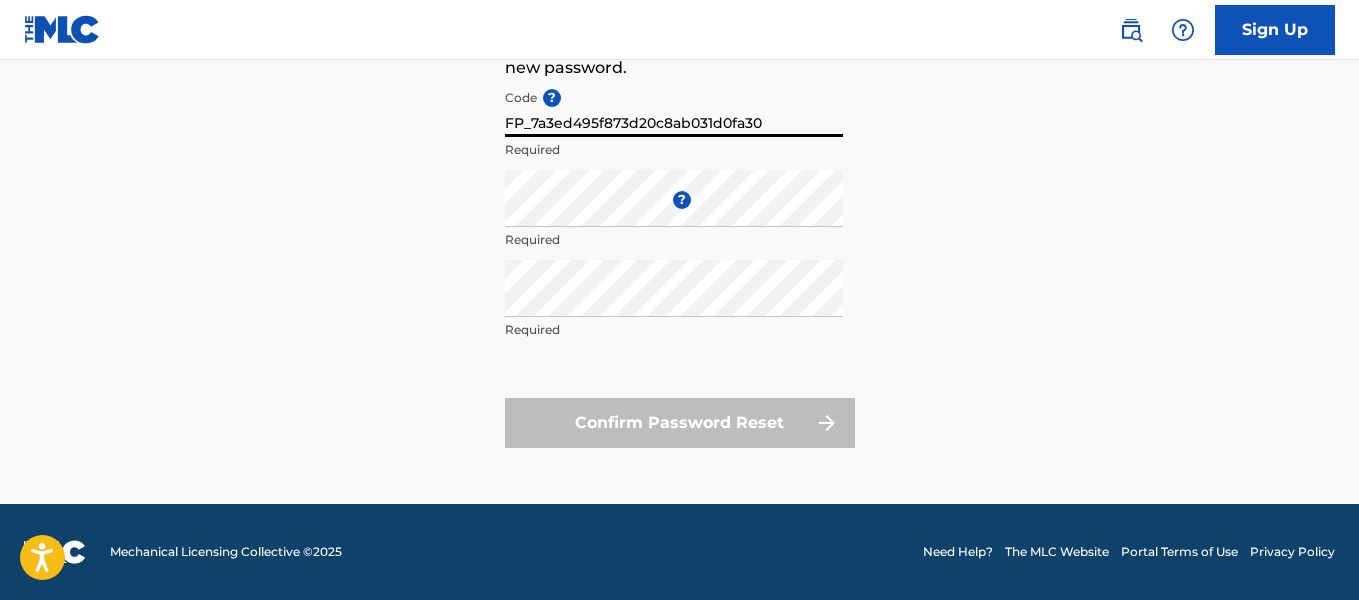 type on "FP_7a3ed495f873d20c8ab031d0fa30" 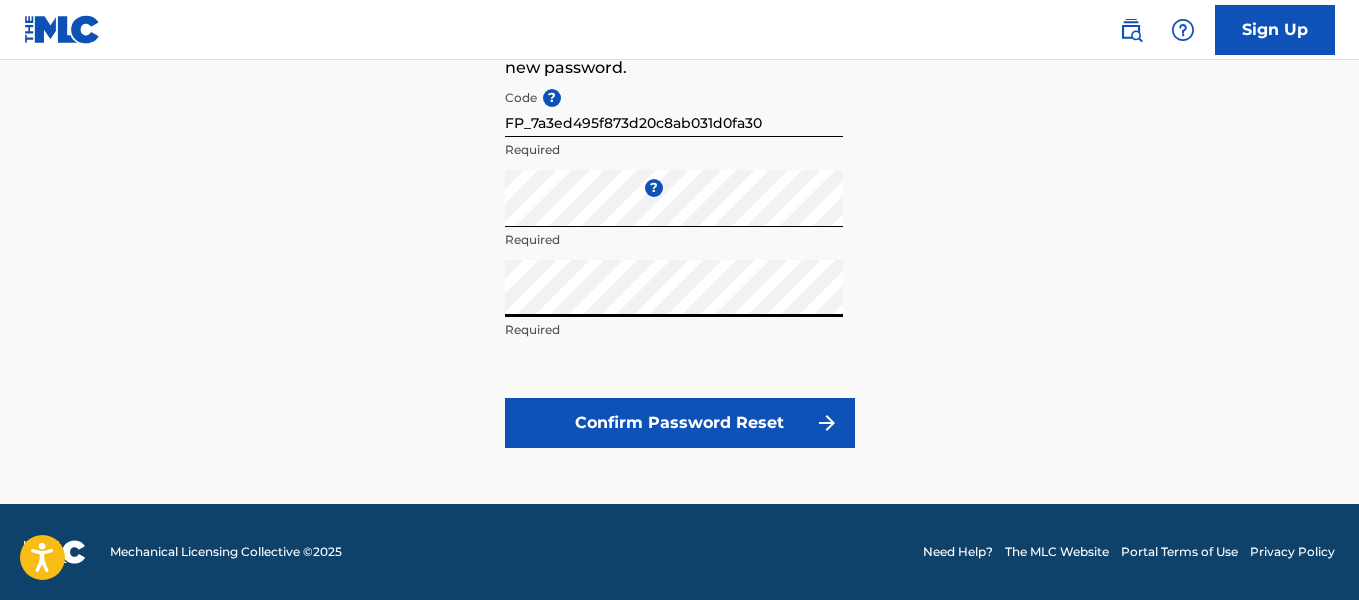 click on "Confirm Password Reset" at bounding box center (680, 423) 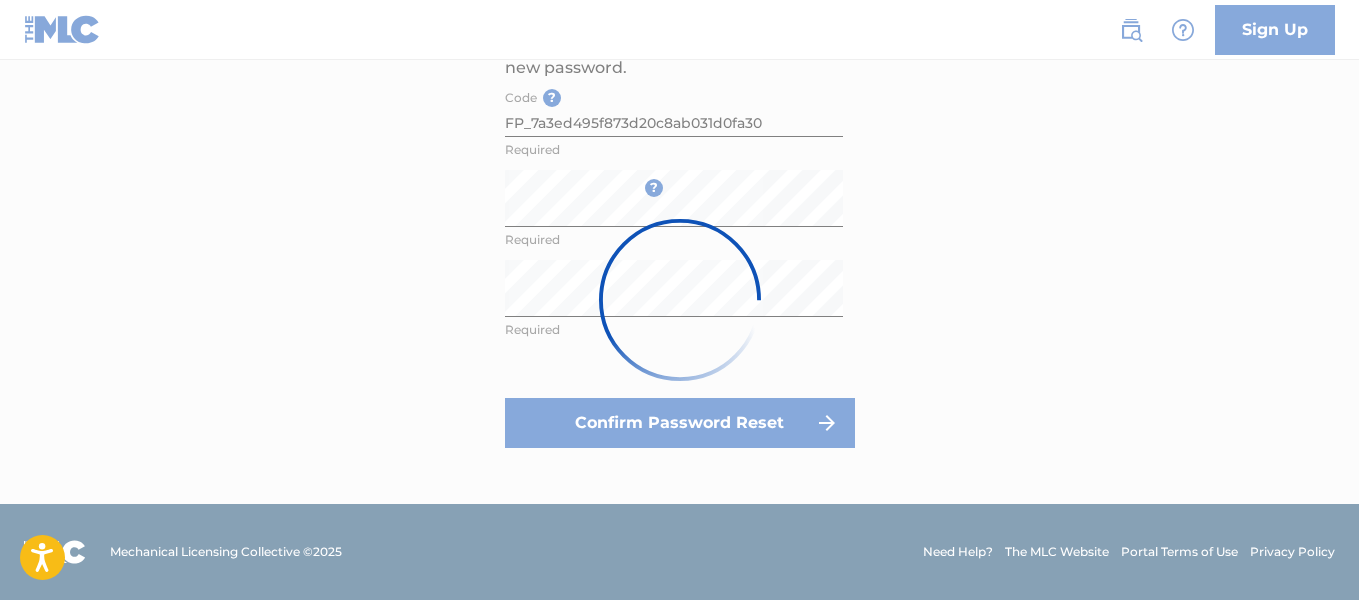 scroll, scrollTop: 0, scrollLeft: 0, axis: both 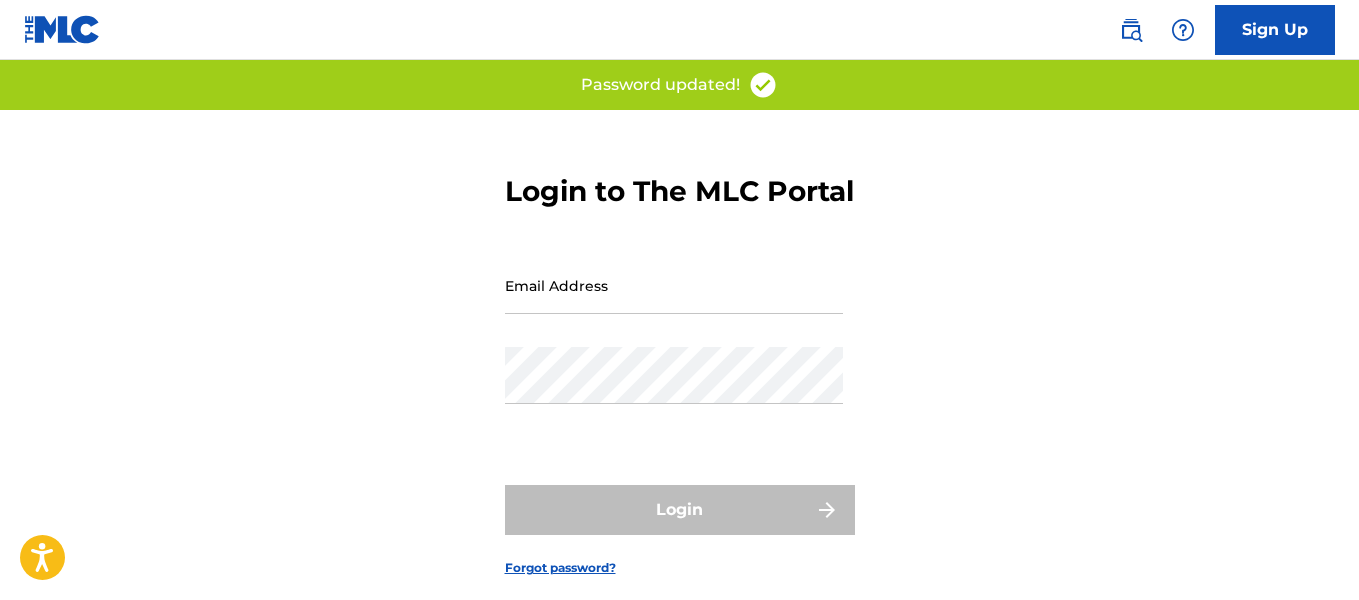 click on "Email Address" at bounding box center [674, 285] 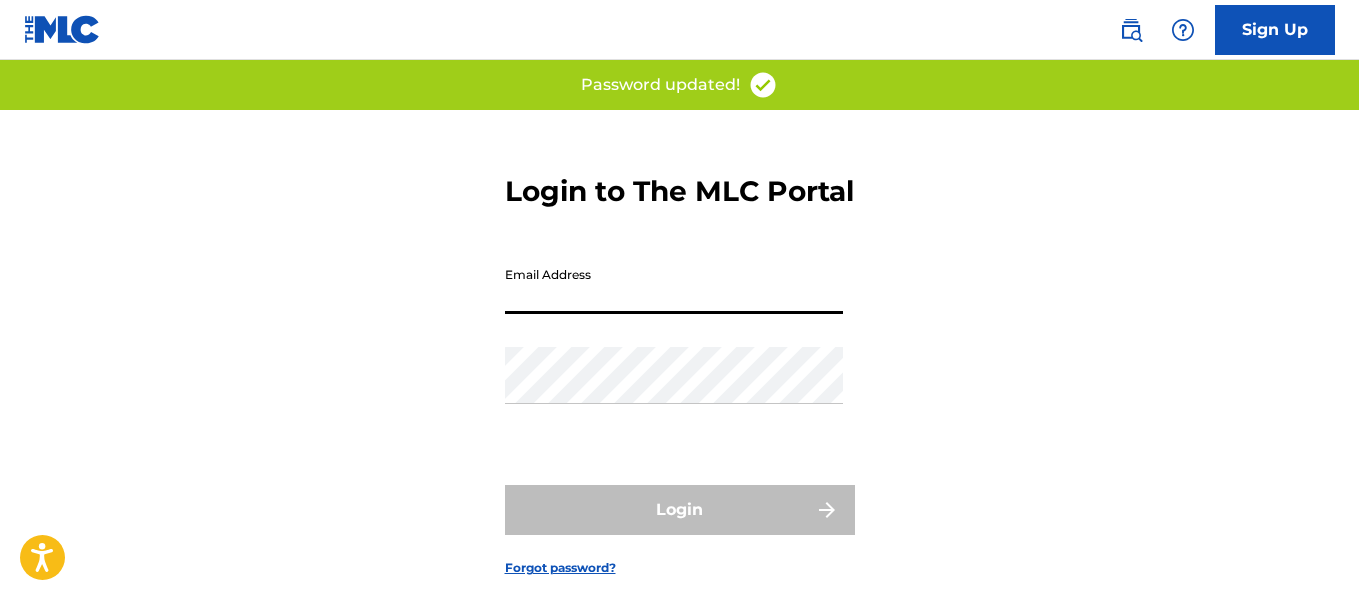 type on "[EMAIL_ADDRESS][DOMAIN_NAME]" 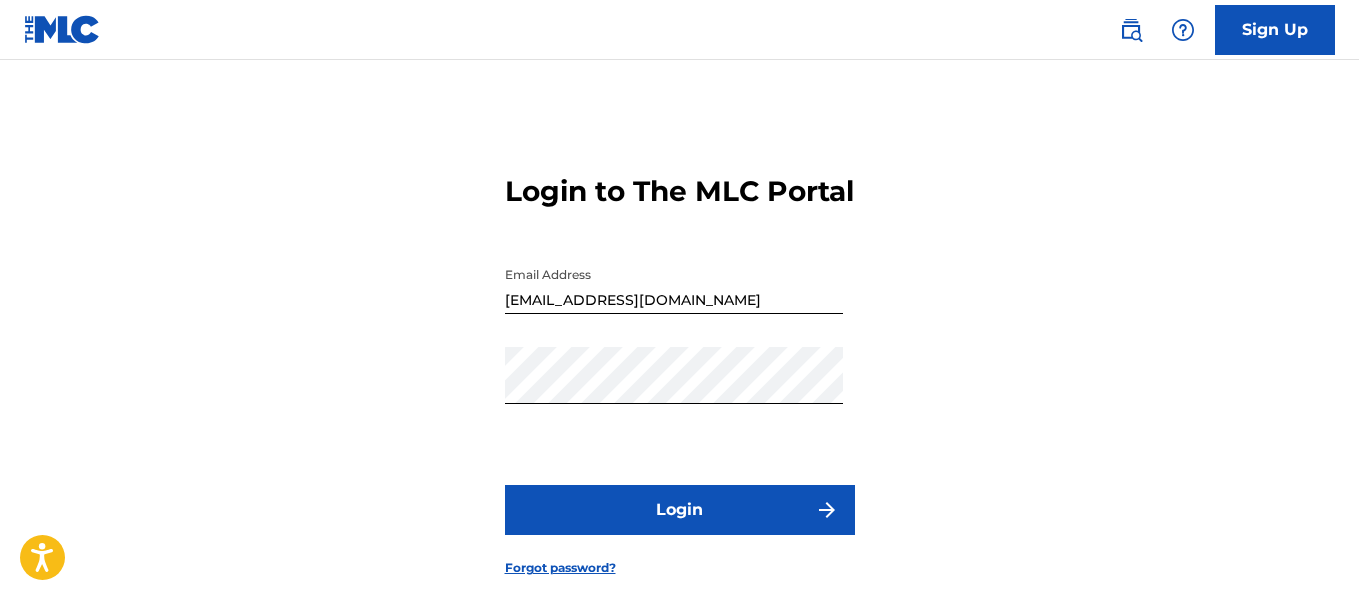 click on "Login" at bounding box center [680, 510] 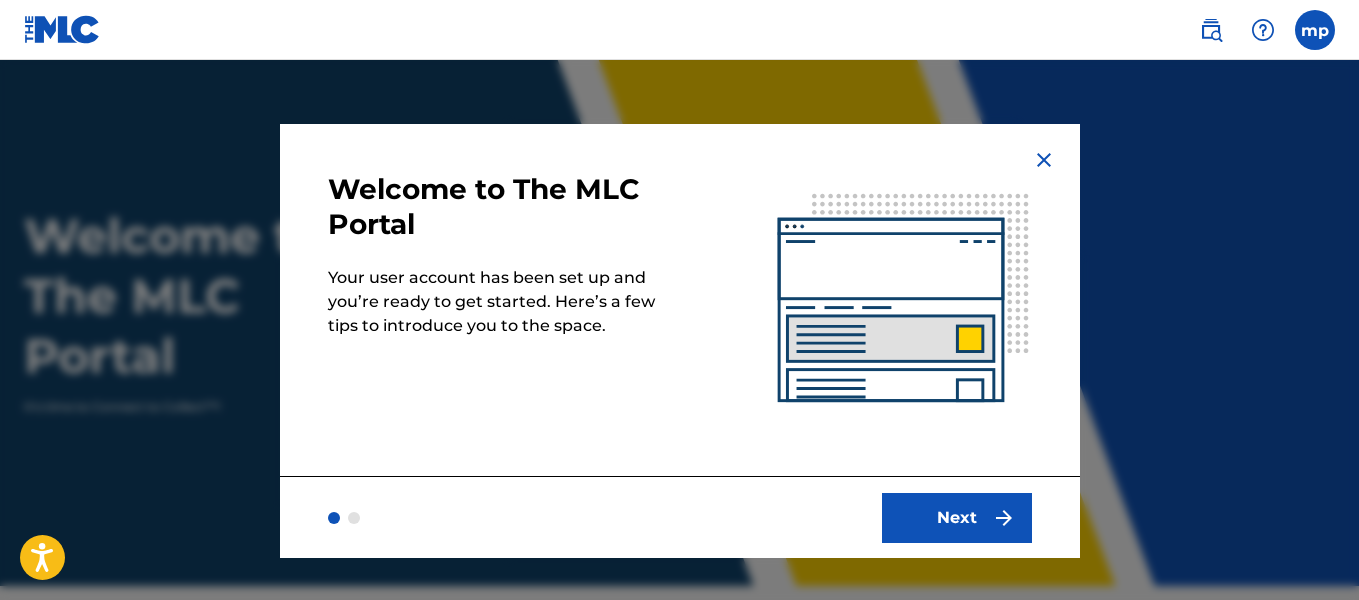 scroll, scrollTop: 0, scrollLeft: 0, axis: both 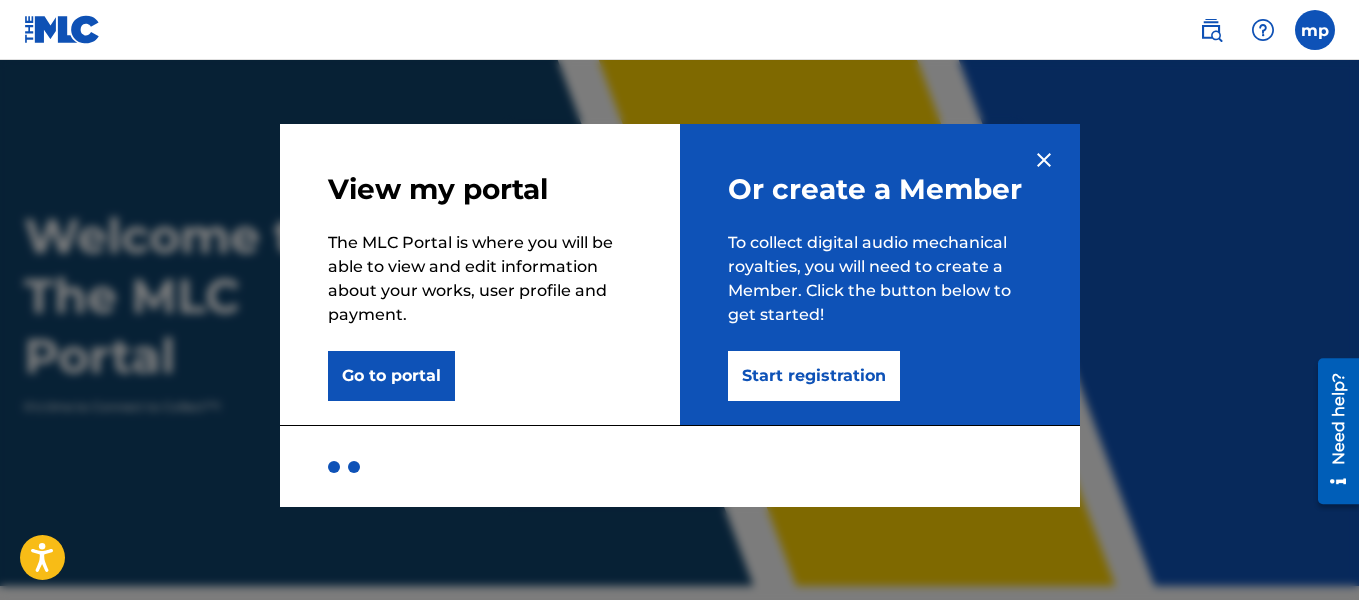 click on "Go to portal" at bounding box center [391, 376] 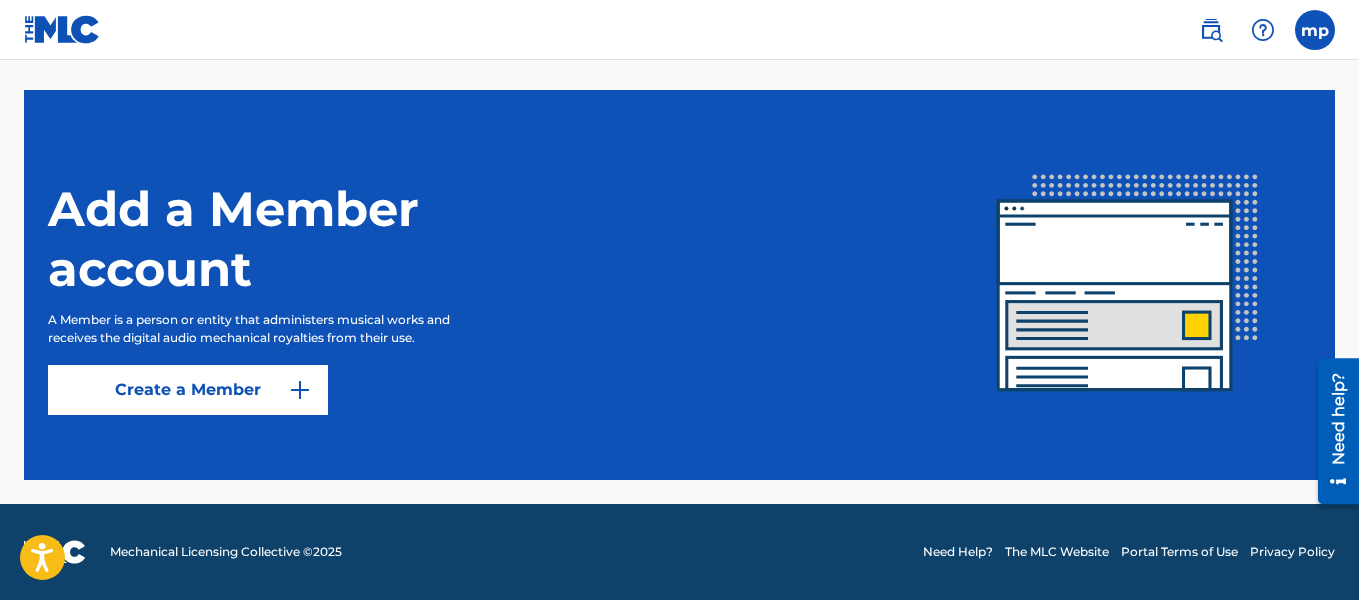 scroll, scrollTop: 0, scrollLeft: 0, axis: both 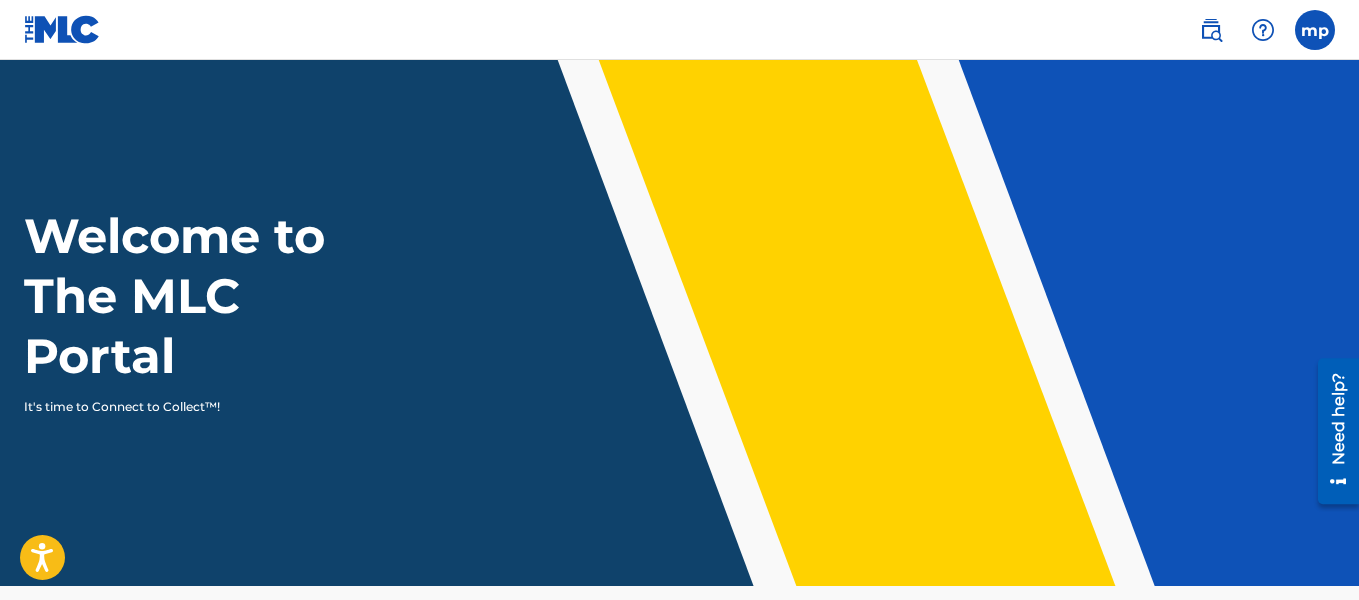 click at bounding box center (1315, 30) 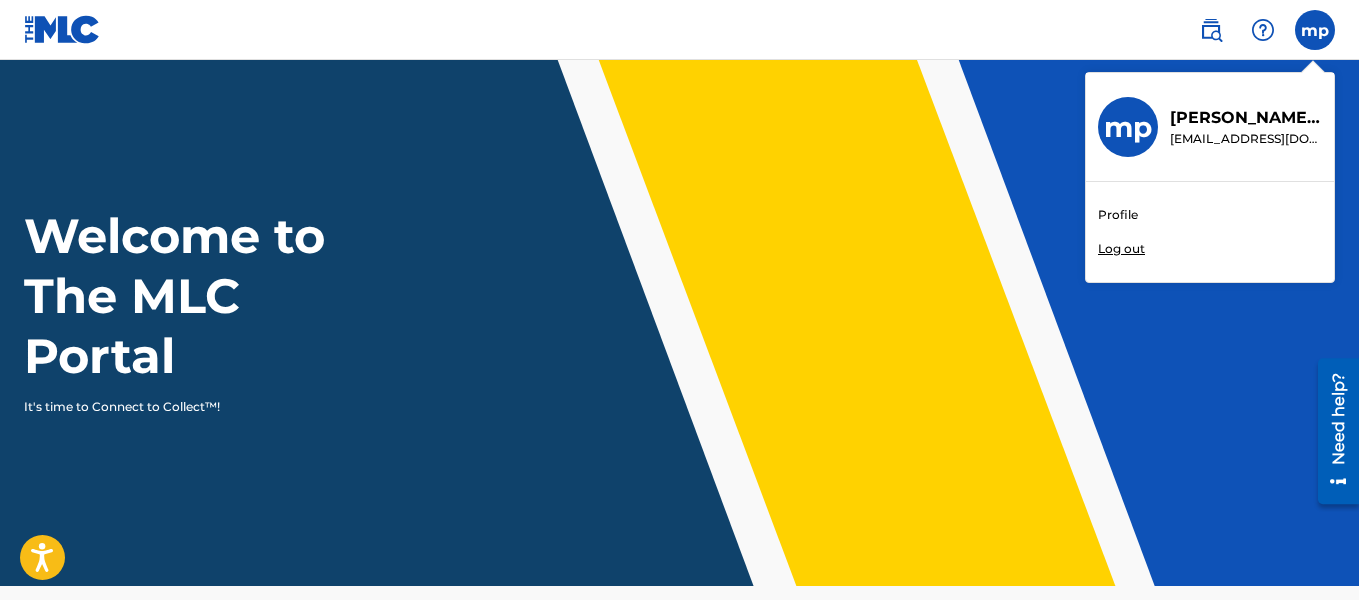 click on "Profile" at bounding box center (1118, 215) 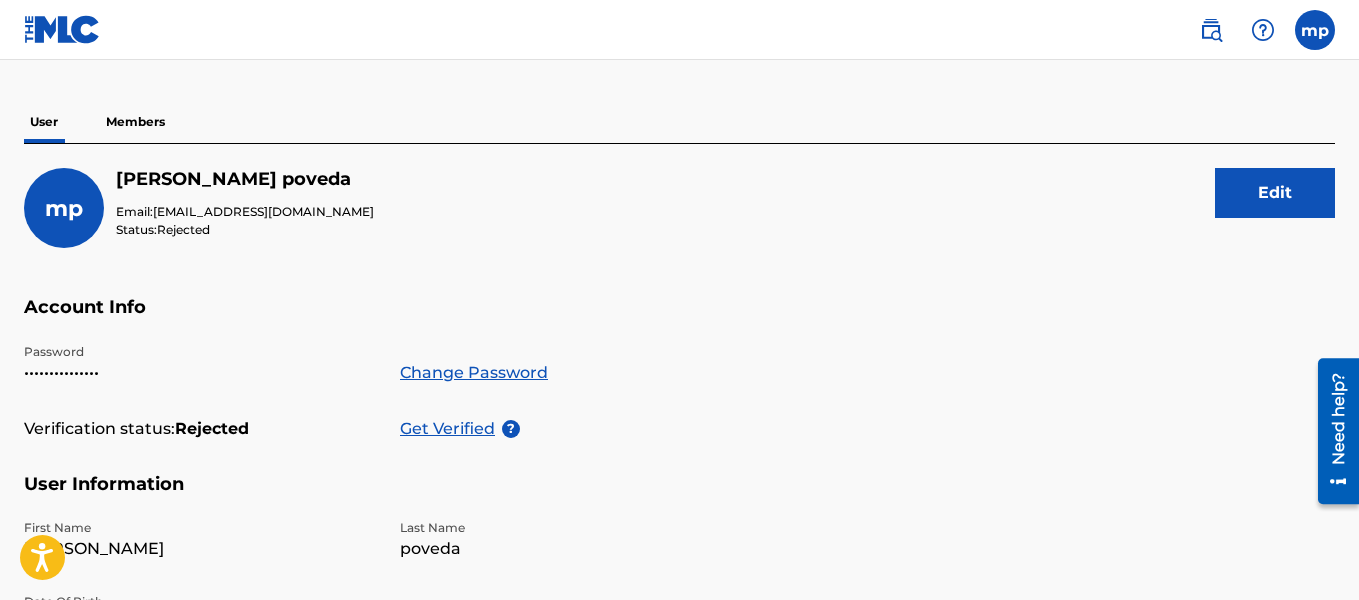 scroll, scrollTop: 0, scrollLeft: 0, axis: both 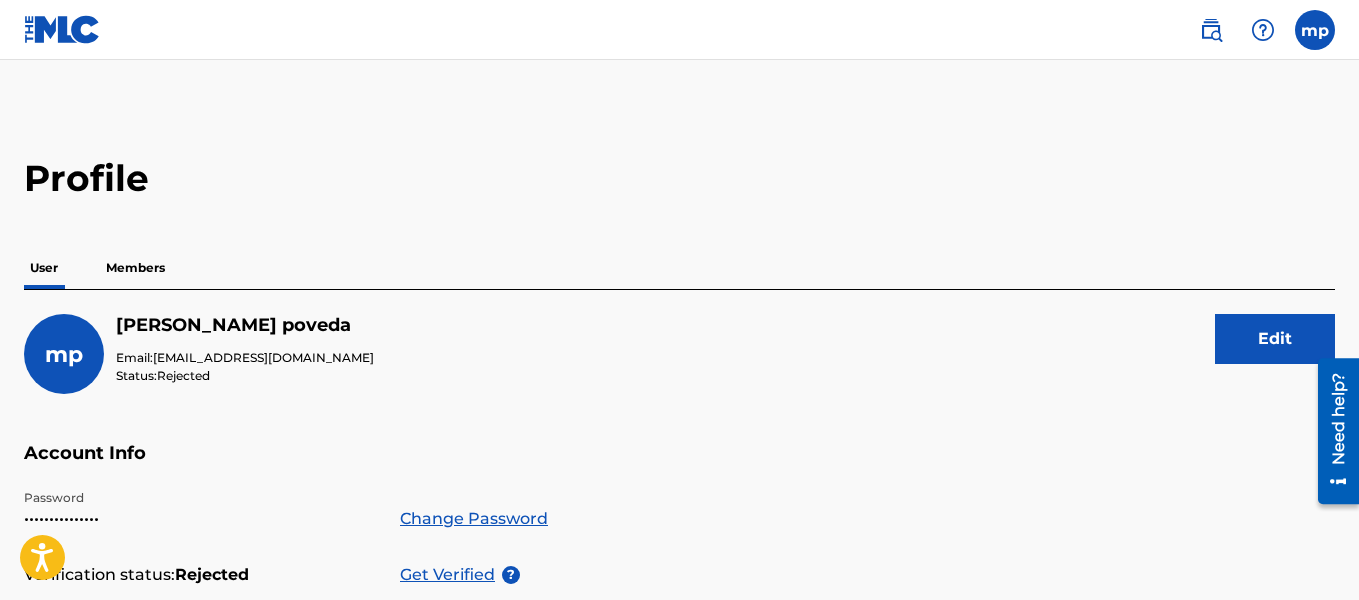 click at bounding box center [1211, 30] 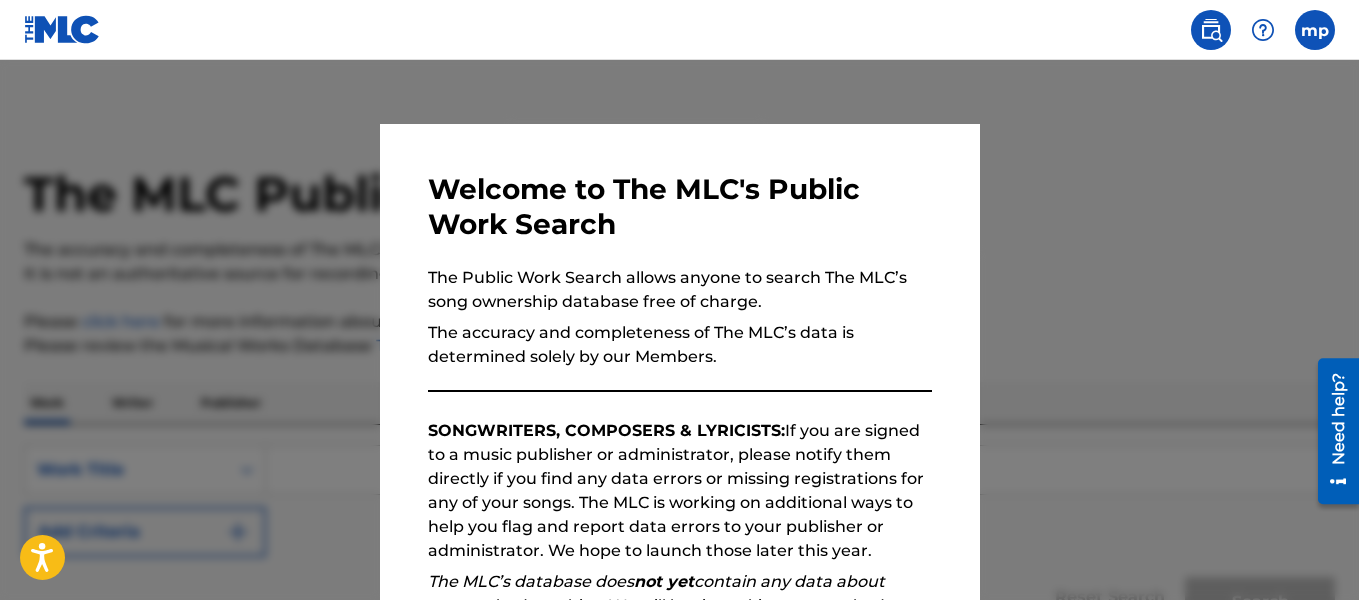 scroll, scrollTop: 206, scrollLeft: 0, axis: vertical 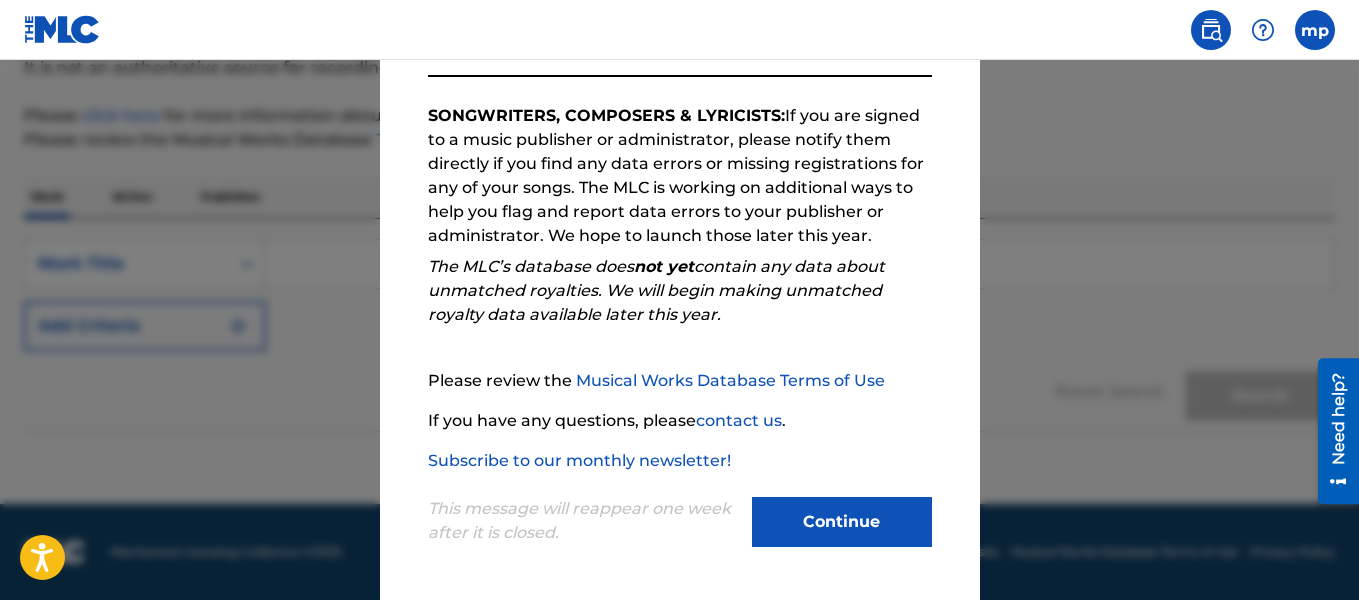 click on "Continue" at bounding box center (842, 522) 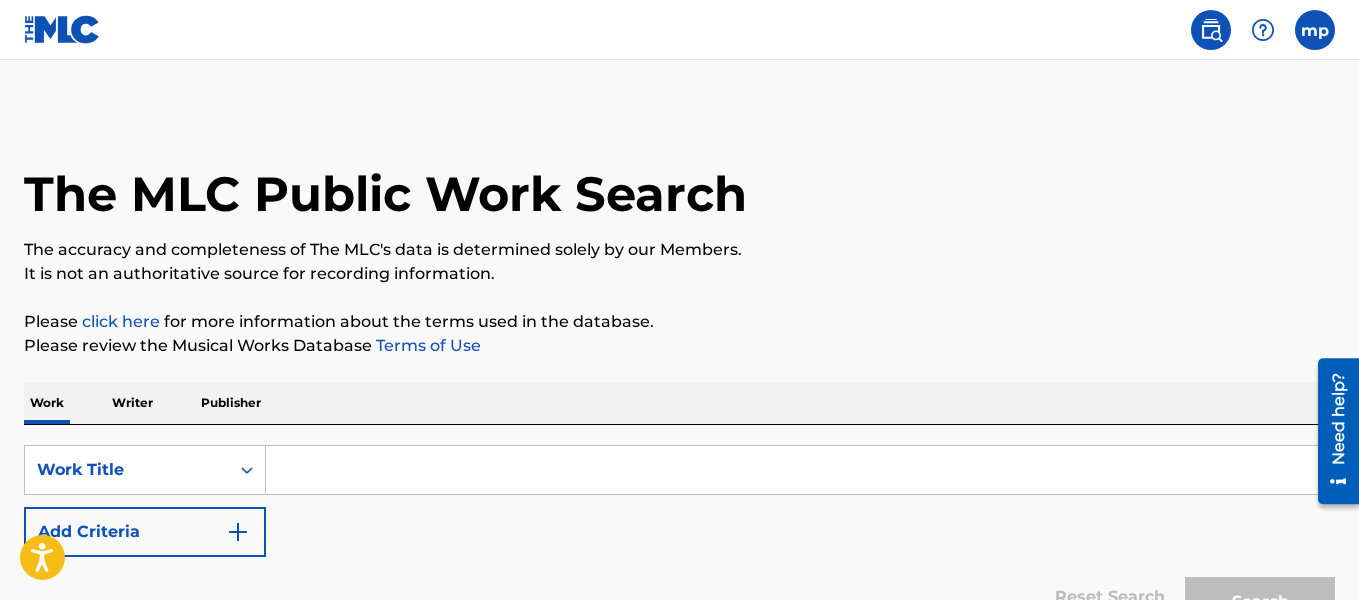 scroll, scrollTop: 200, scrollLeft: 0, axis: vertical 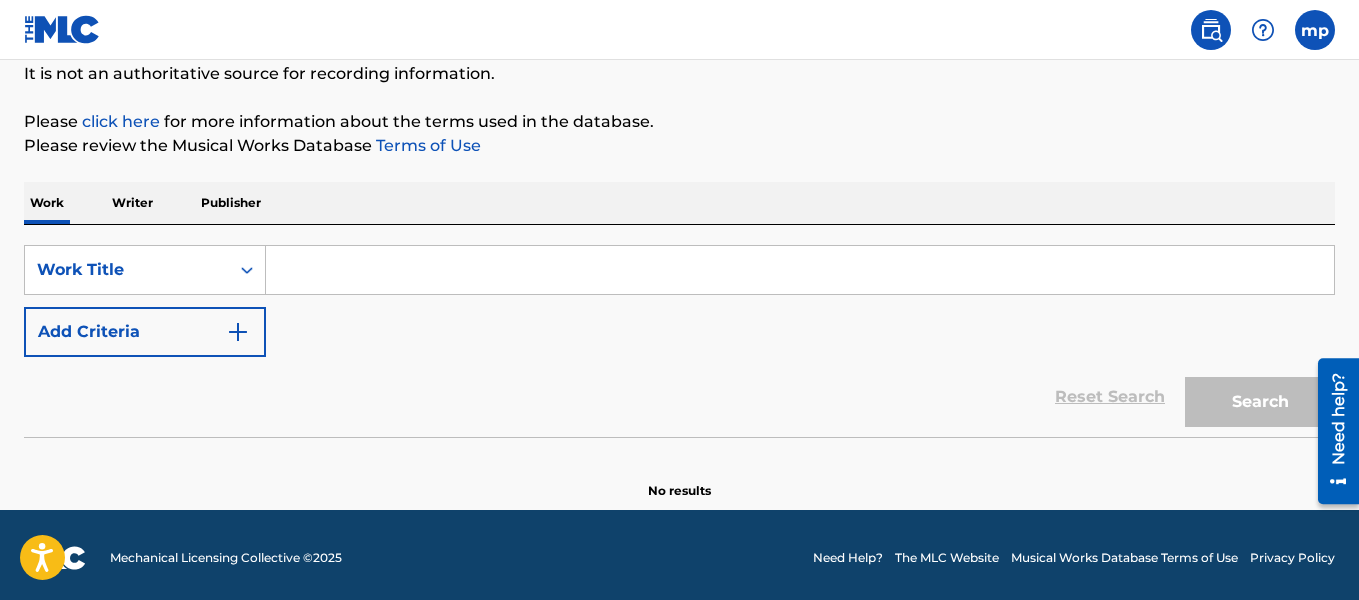click on "Writer" at bounding box center [132, 203] 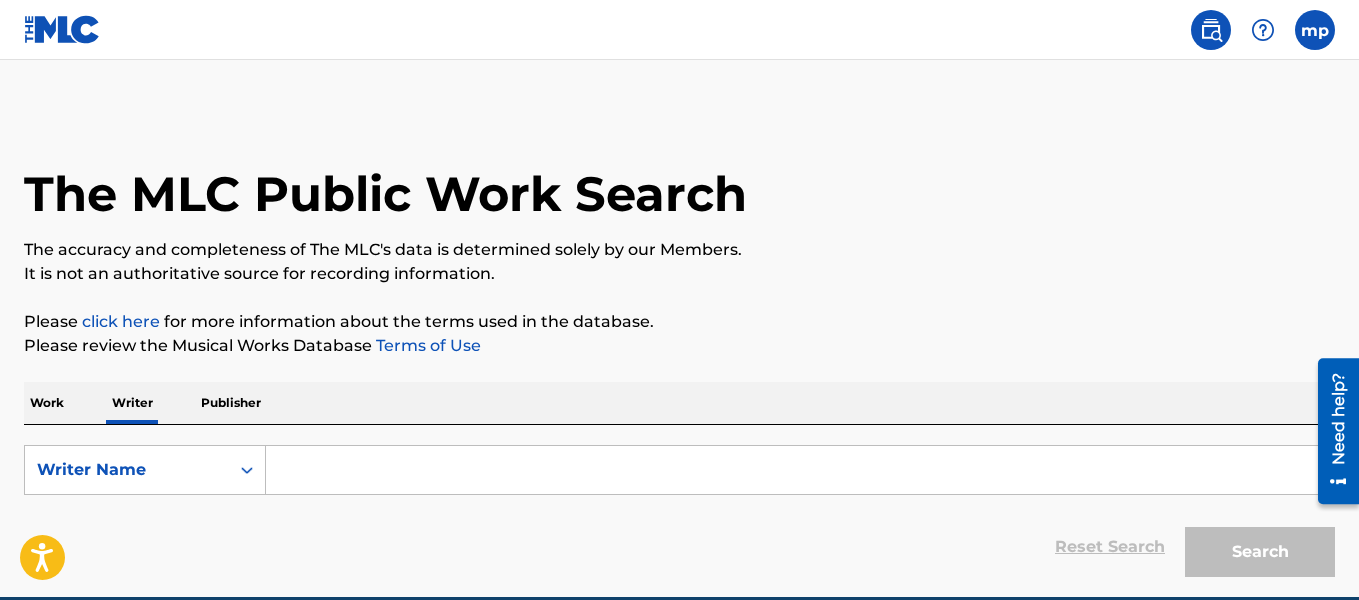 scroll, scrollTop: 93, scrollLeft: 0, axis: vertical 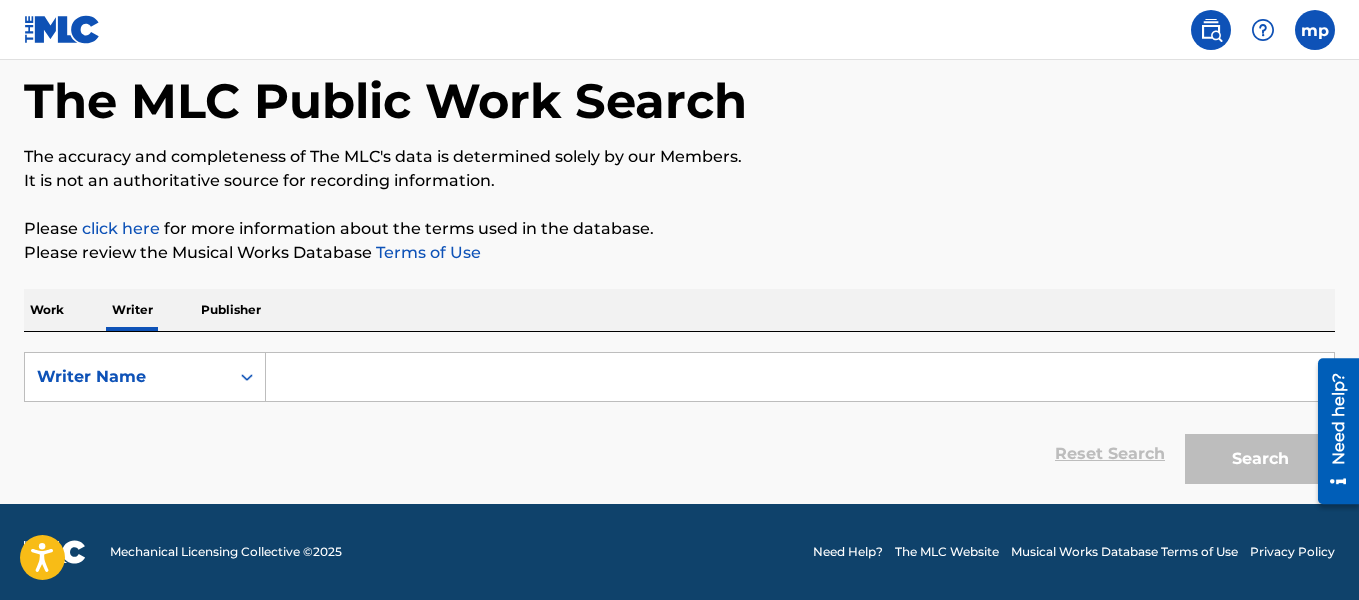 click on "Publisher" at bounding box center (231, 310) 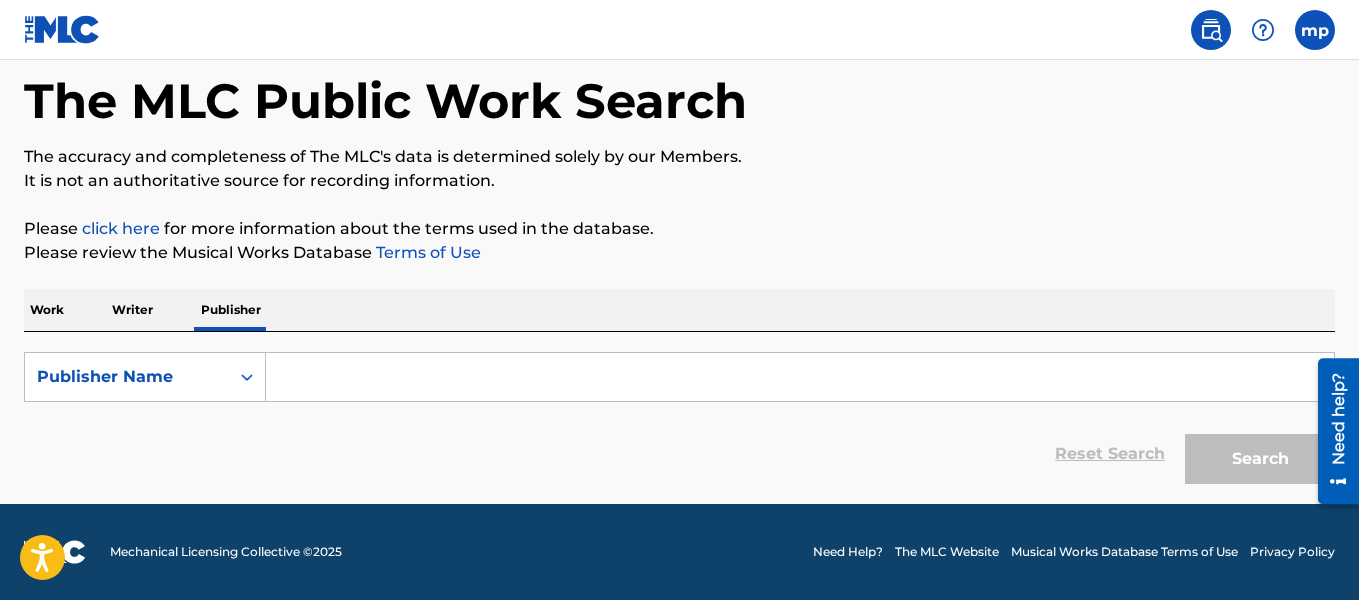 scroll, scrollTop: 0, scrollLeft: 0, axis: both 